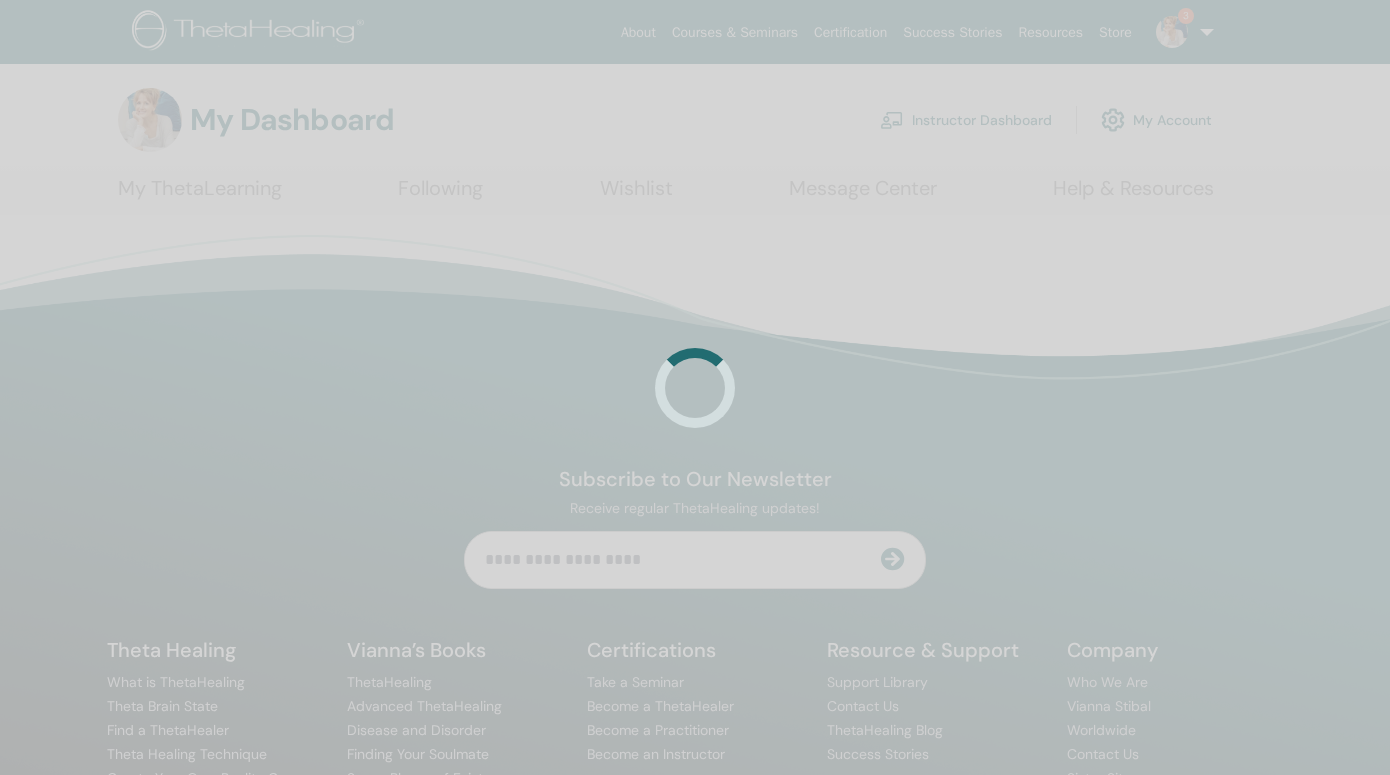 scroll, scrollTop: 0, scrollLeft: 0, axis: both 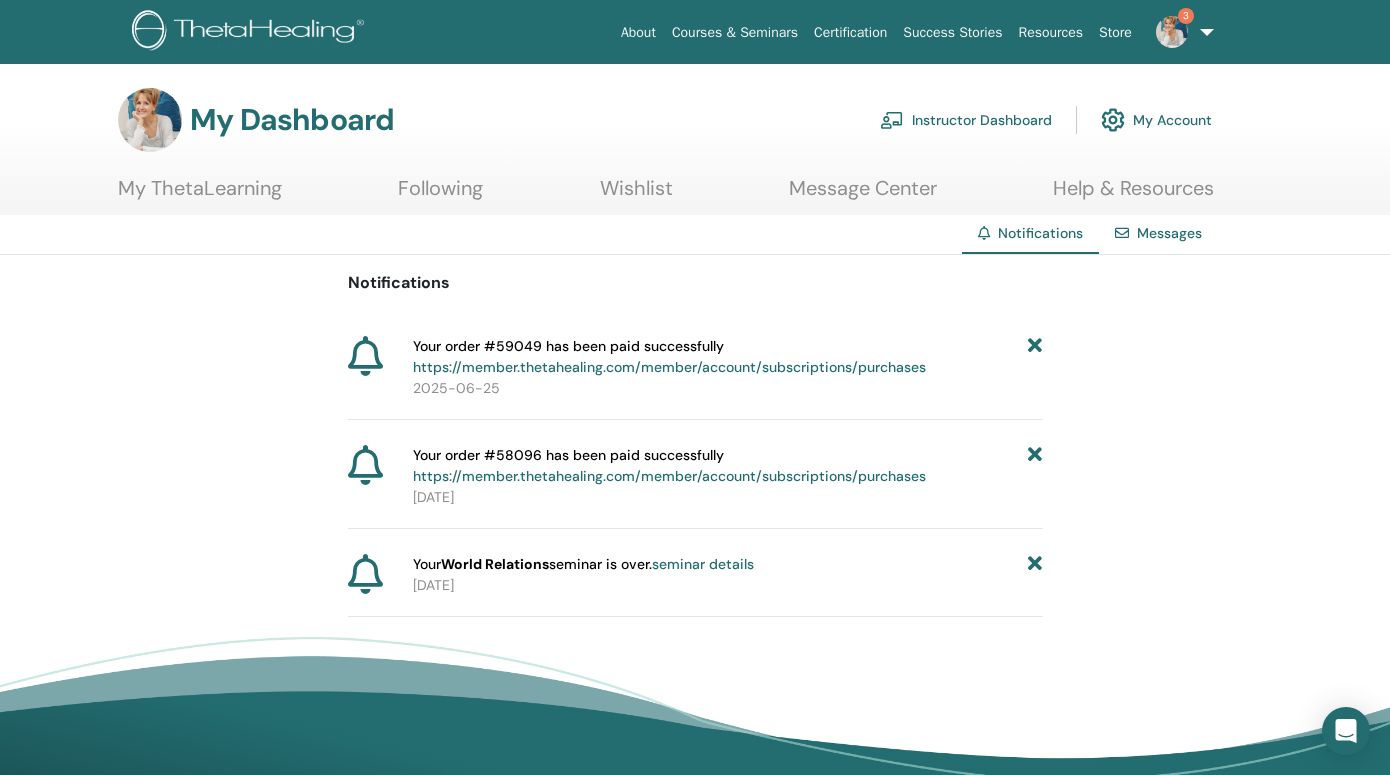 click at bounding box center [1035, 564] 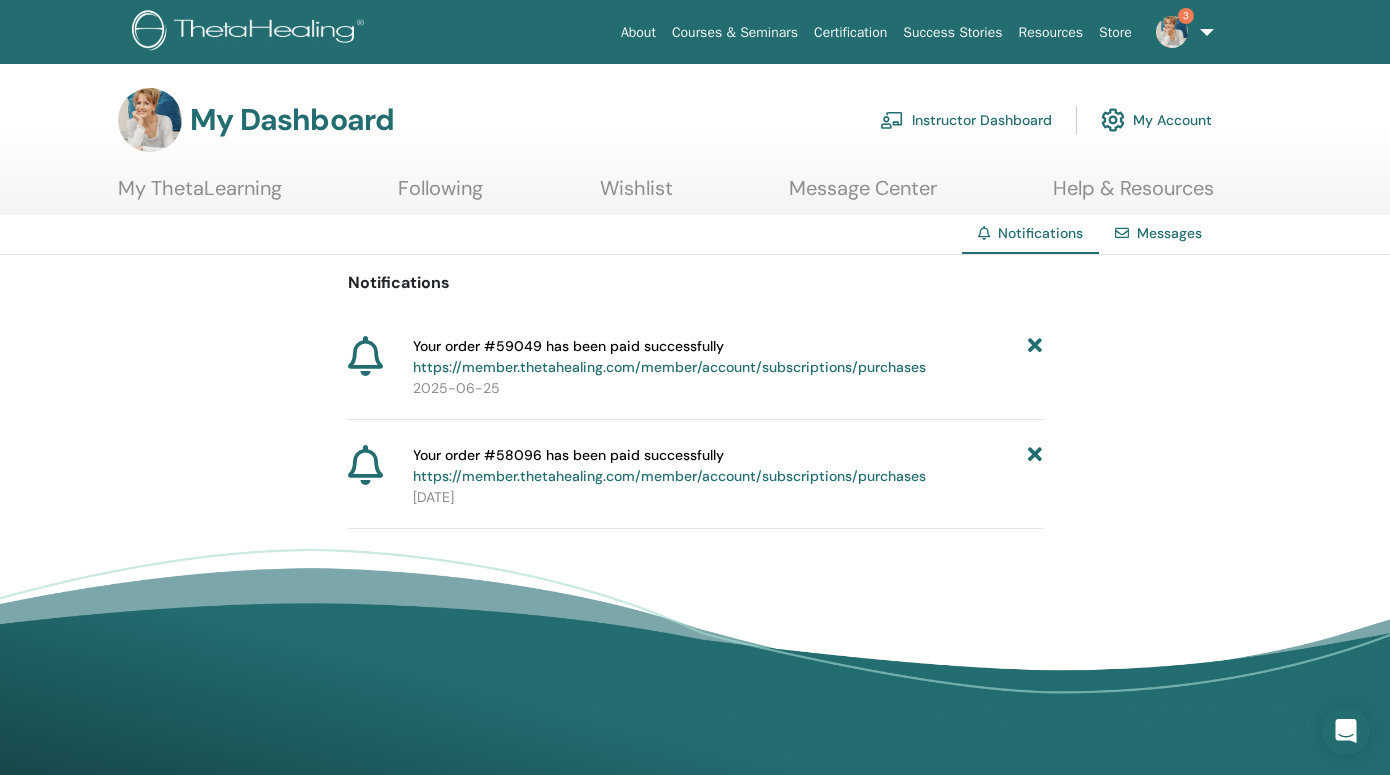 click at bounding box center (1035, 466) 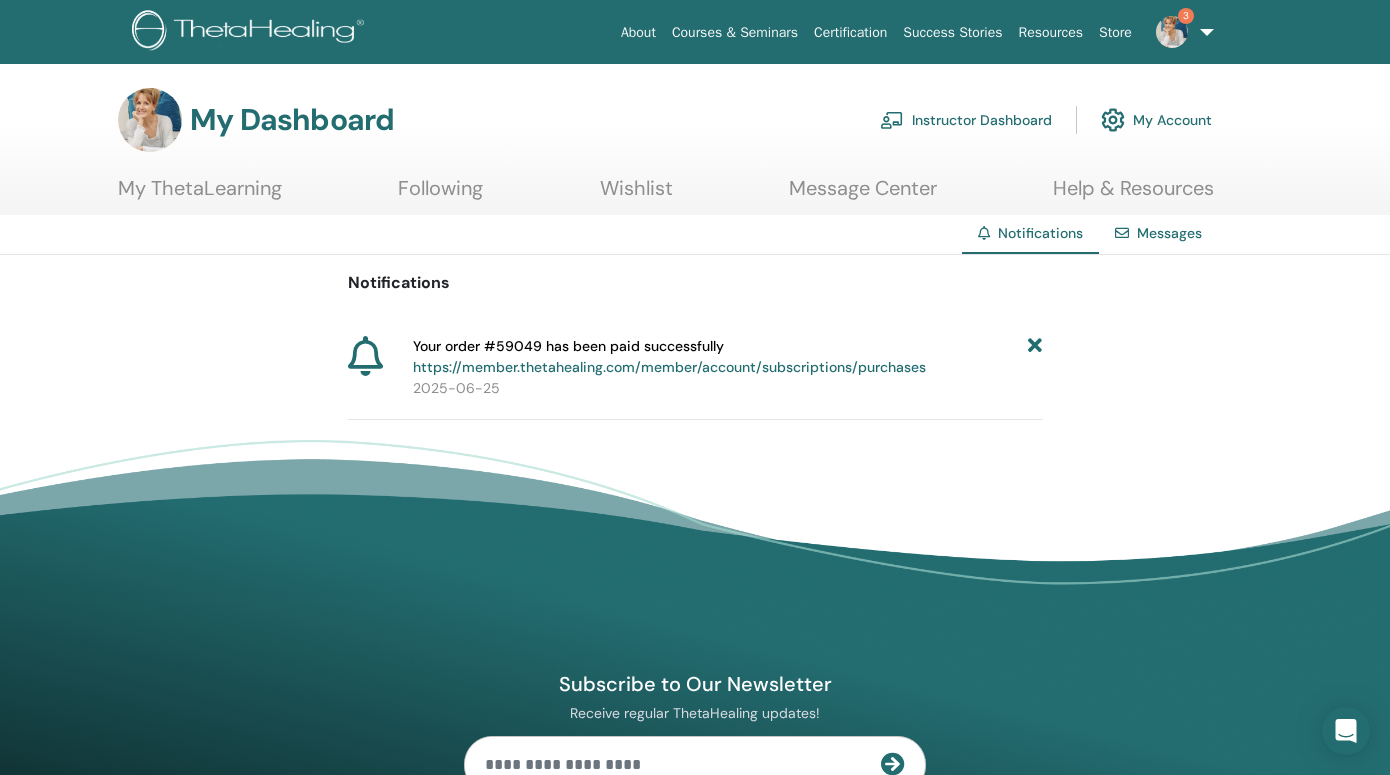 click at bounding box center [1035, 357] 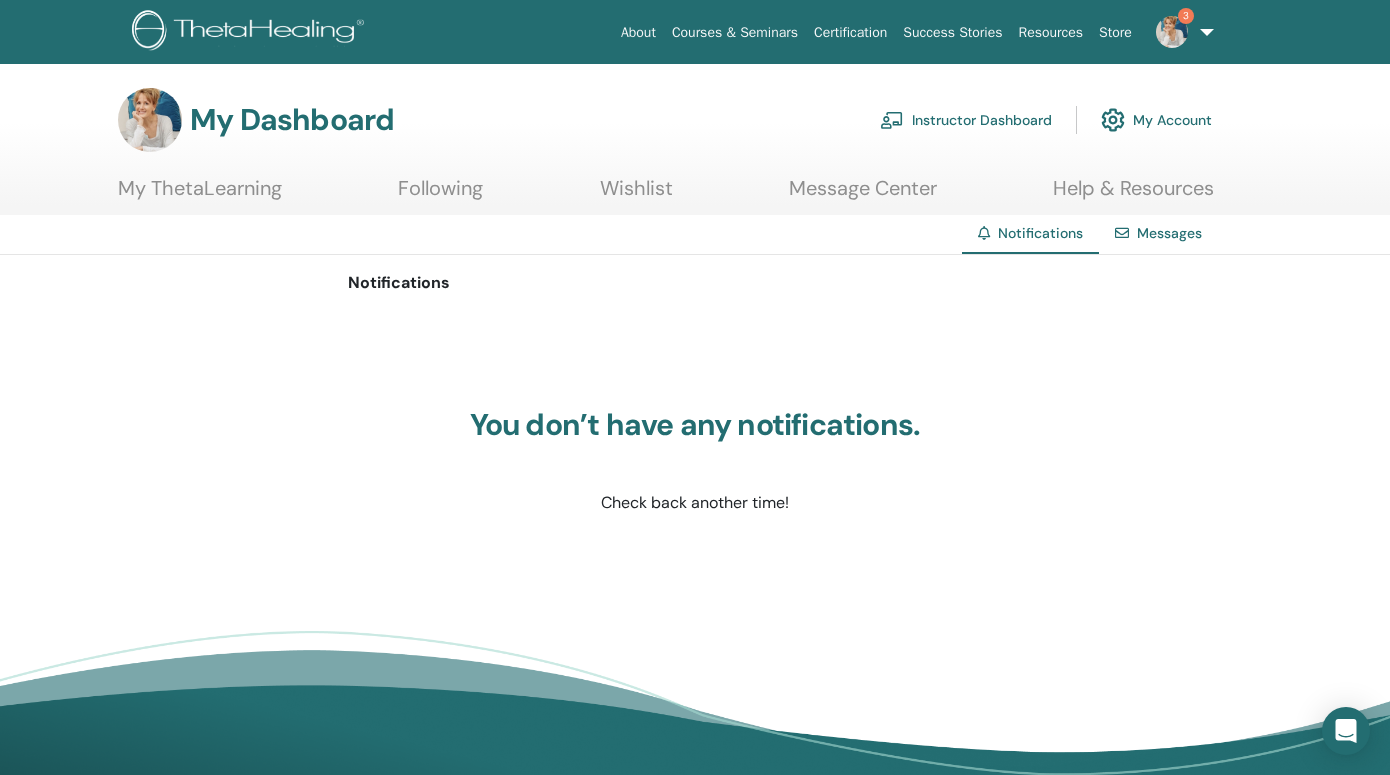 click on "Instructor Dashboard" at bounding box center (966, 120) 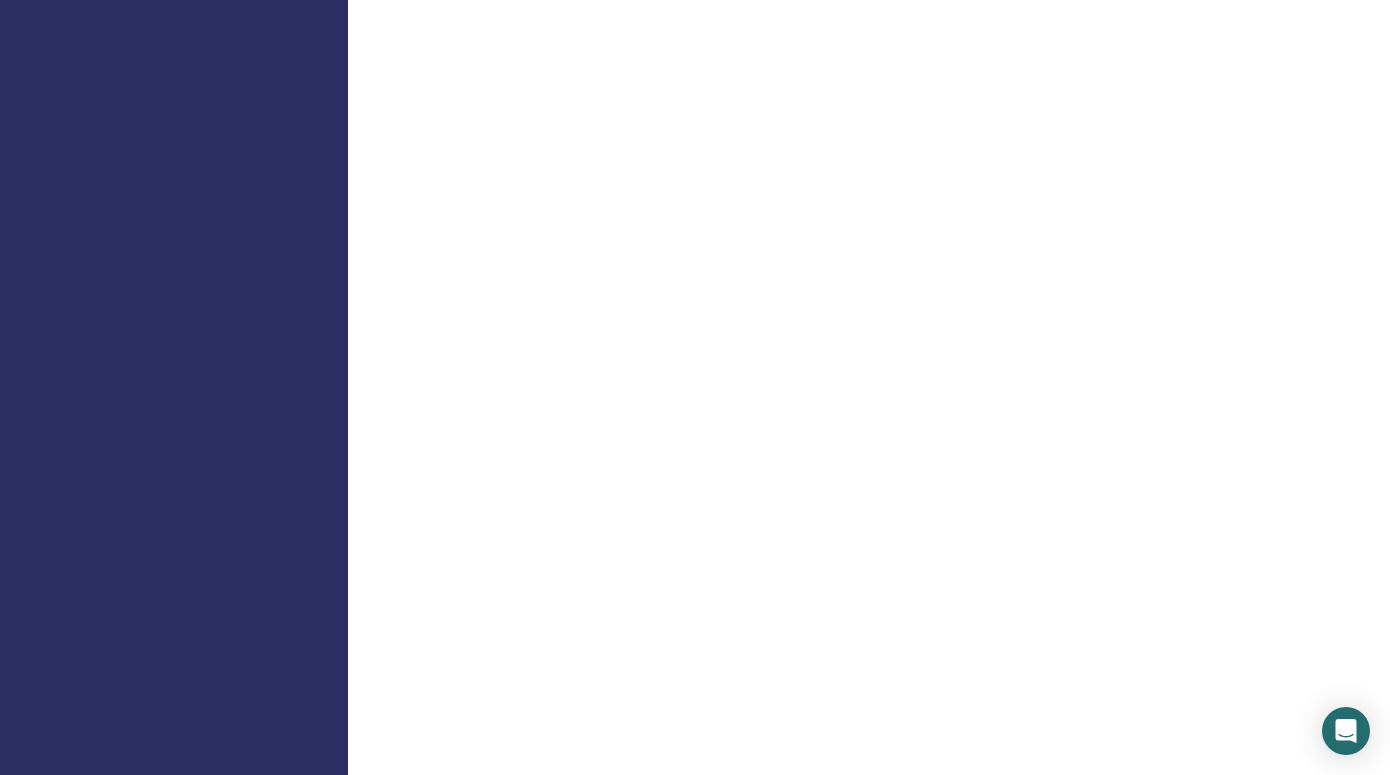 scroll, scrollTop: 0, scrollLeft: 0, axis: both 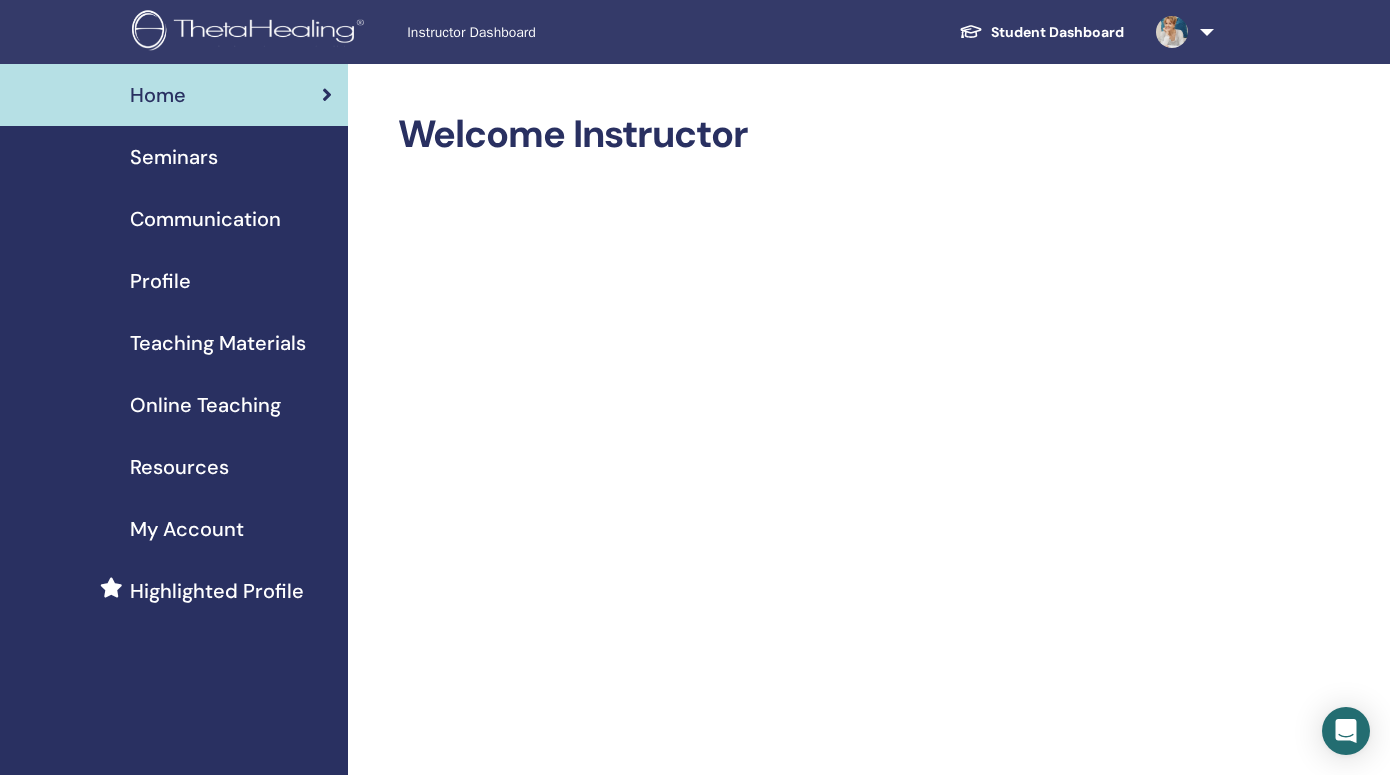 click on "Seminars" at bounding box center [174, 157] 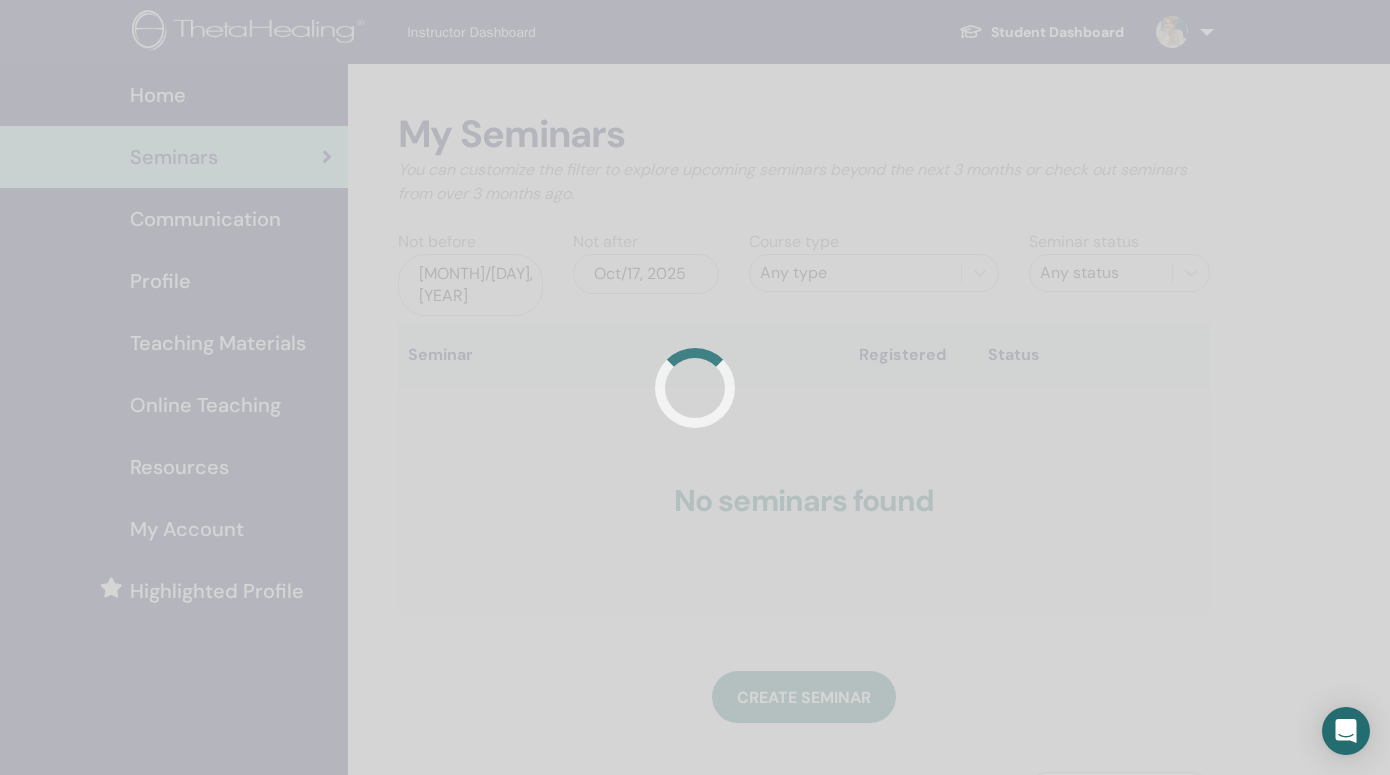 scroll, scrollTop: 0, scrollLeft: 0, axis: both 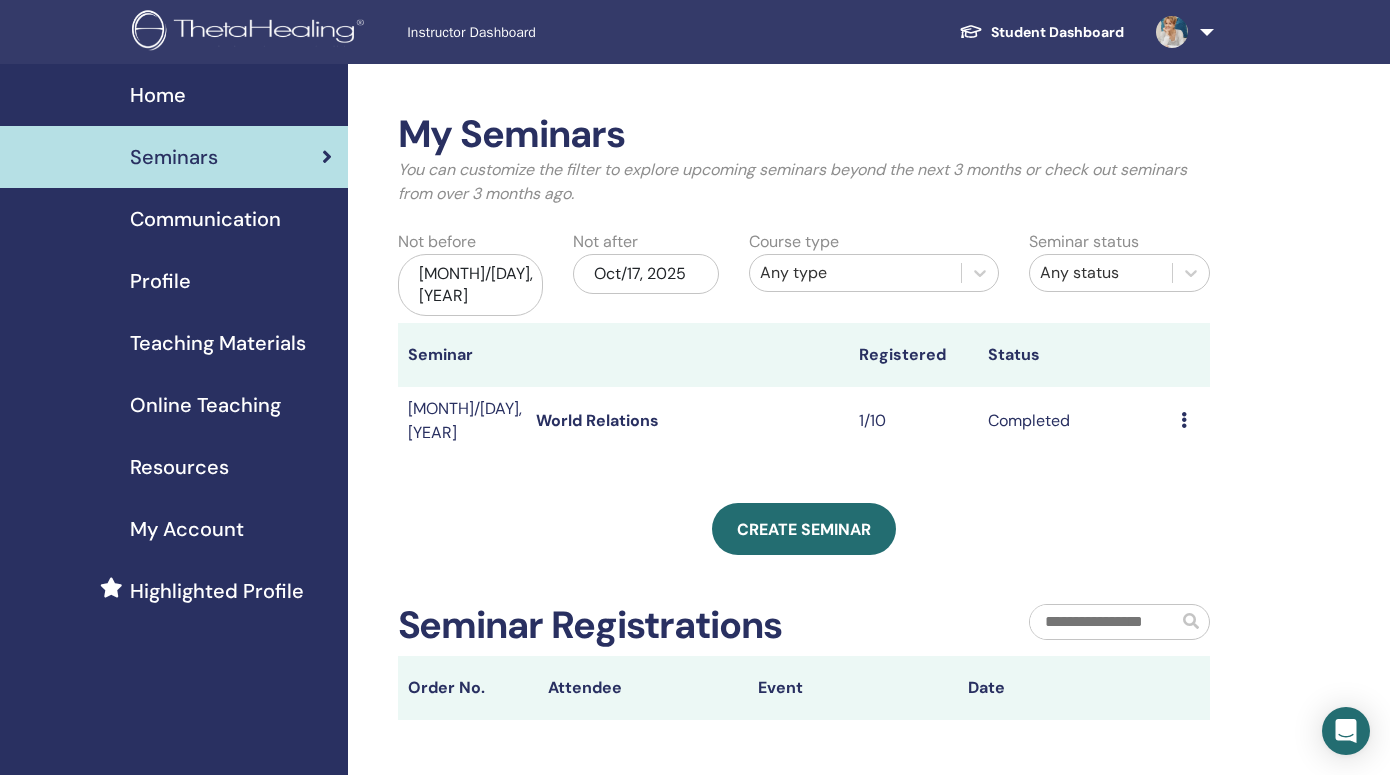 click on "Profile" at bounding box center [174, 281] 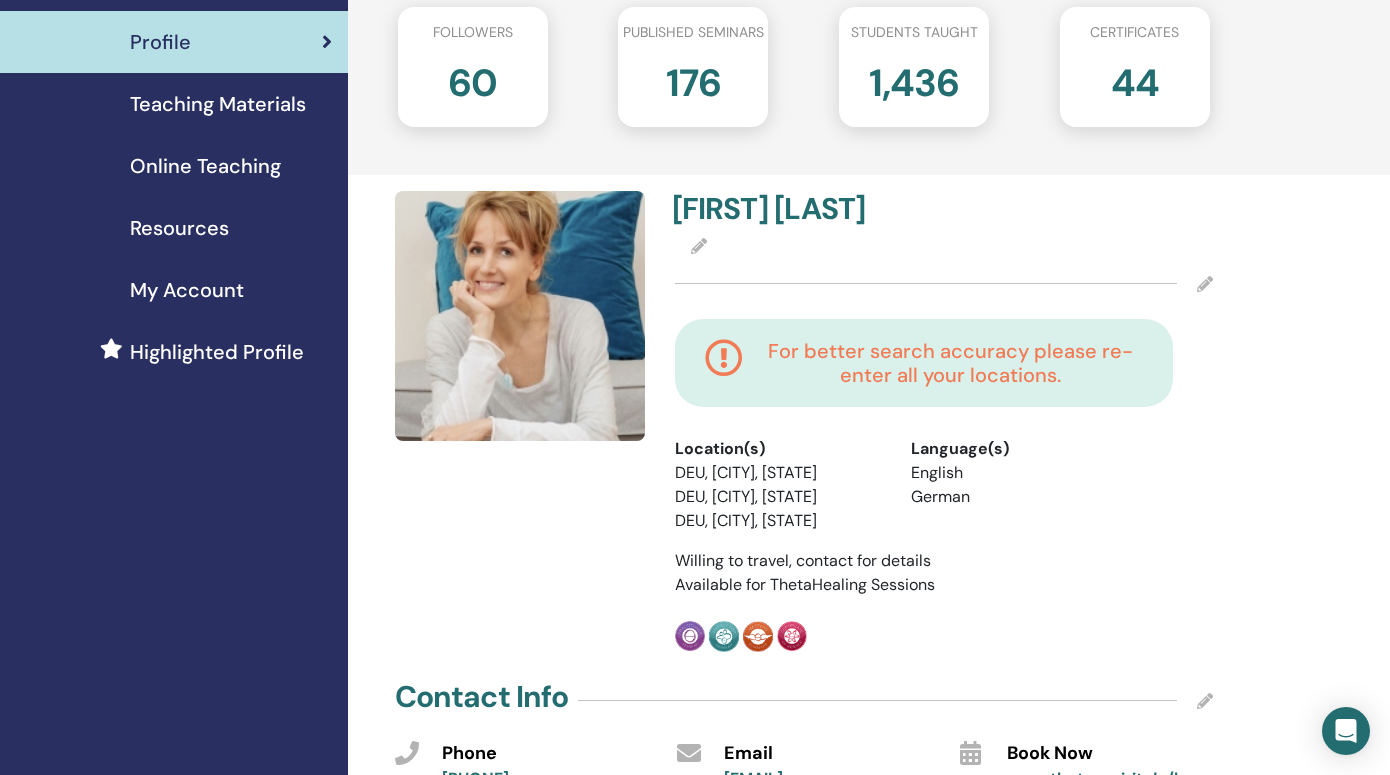 scroll, scrollTop: 348, scrollLeft: 0, axis: vertical 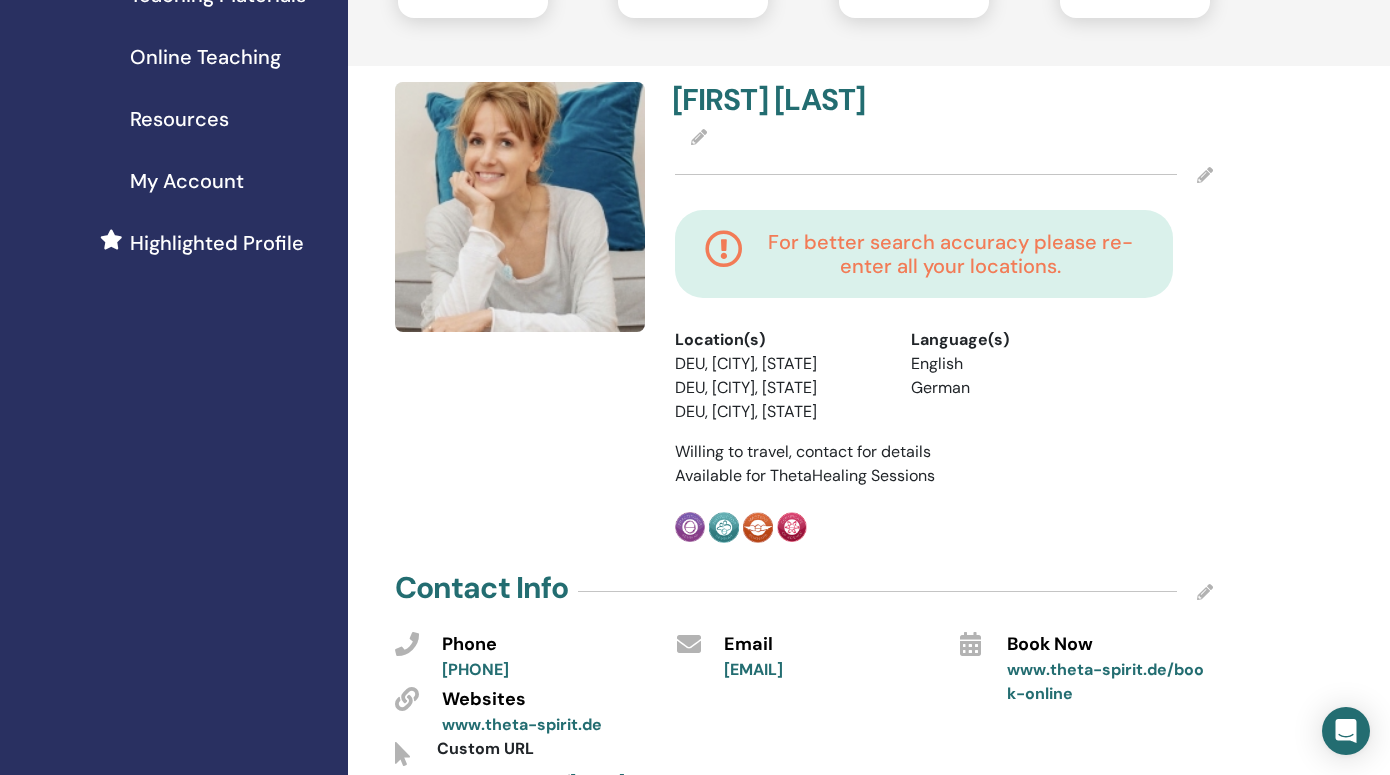 click at bounding box center [1205, 175] 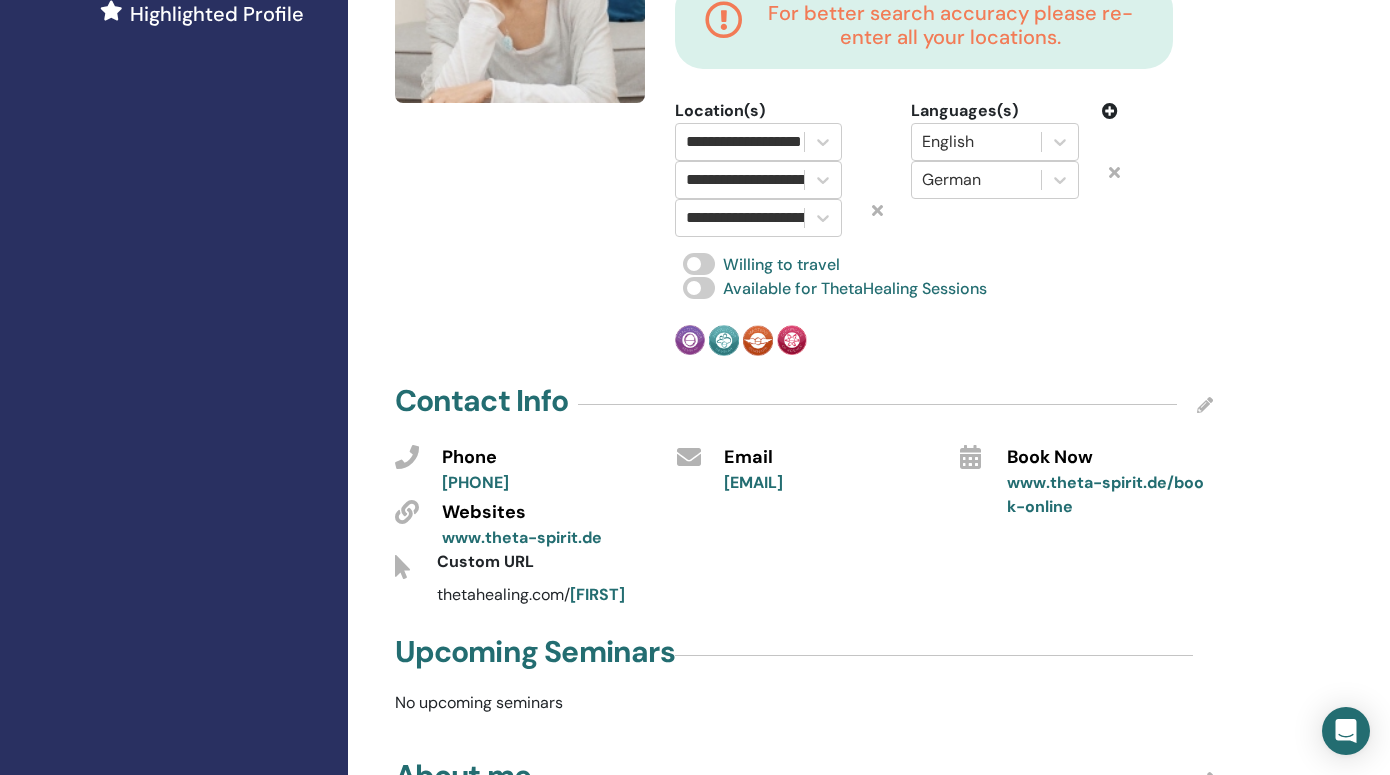 scroll, scrollTop: 0, scrollLeft: 0, axis: both 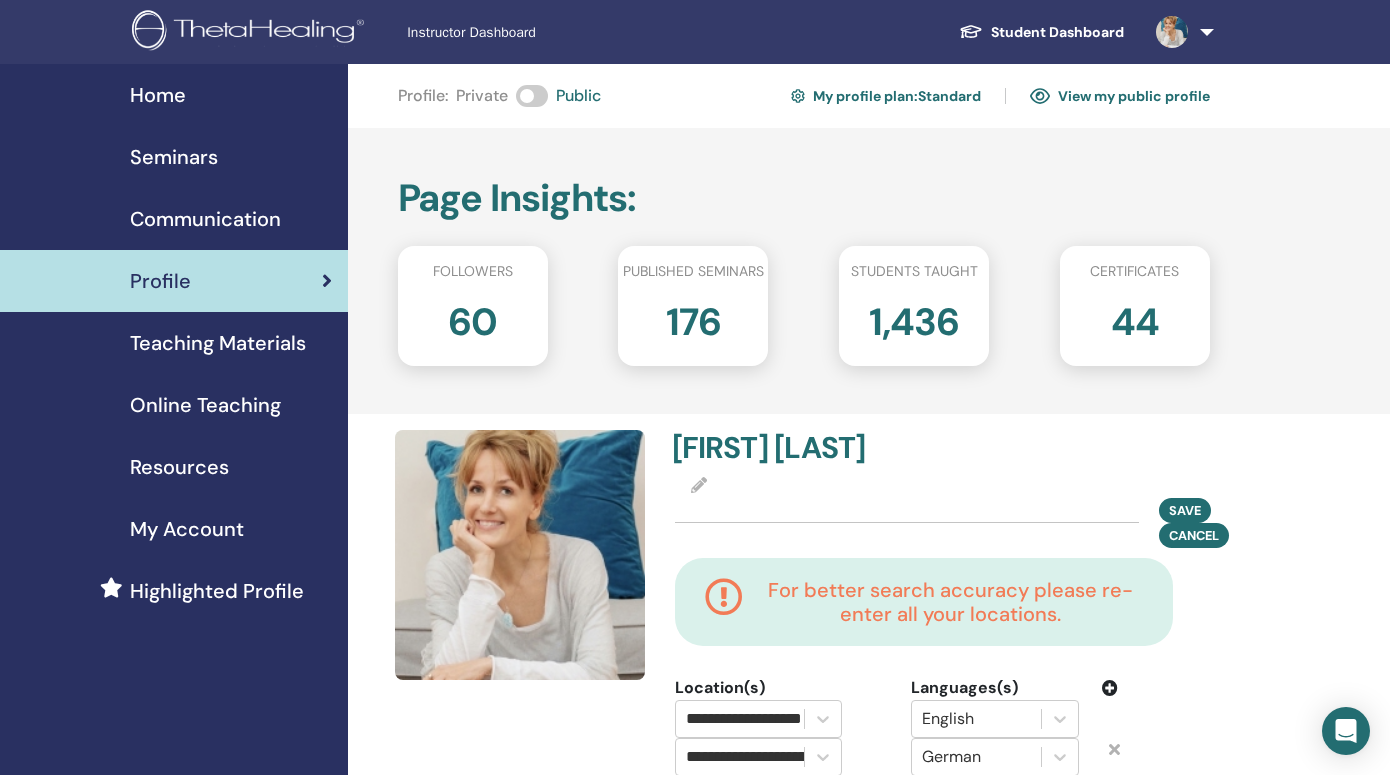 click on "Seminars" at bounding box center (174, 157) 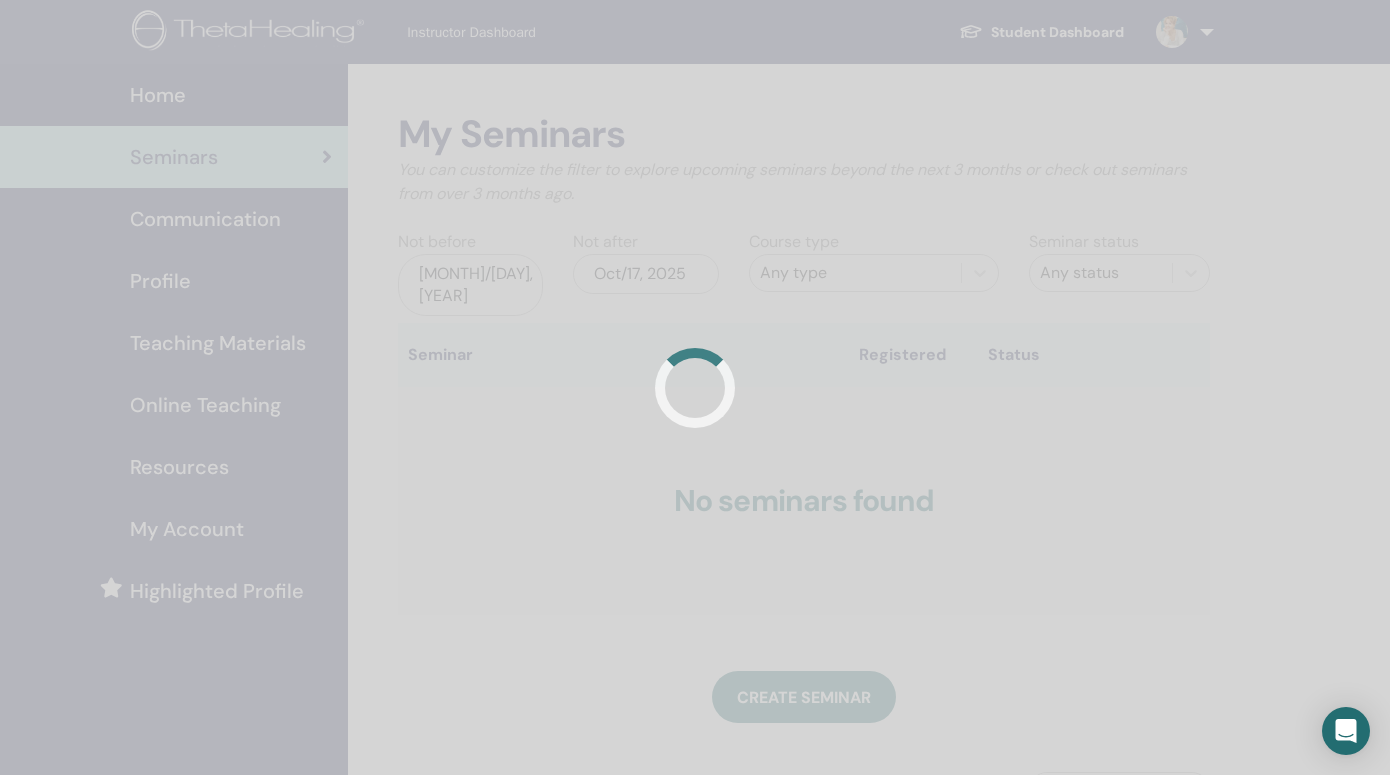 scroll, scrollTop: 0, scrollLeft: 0, axis: both 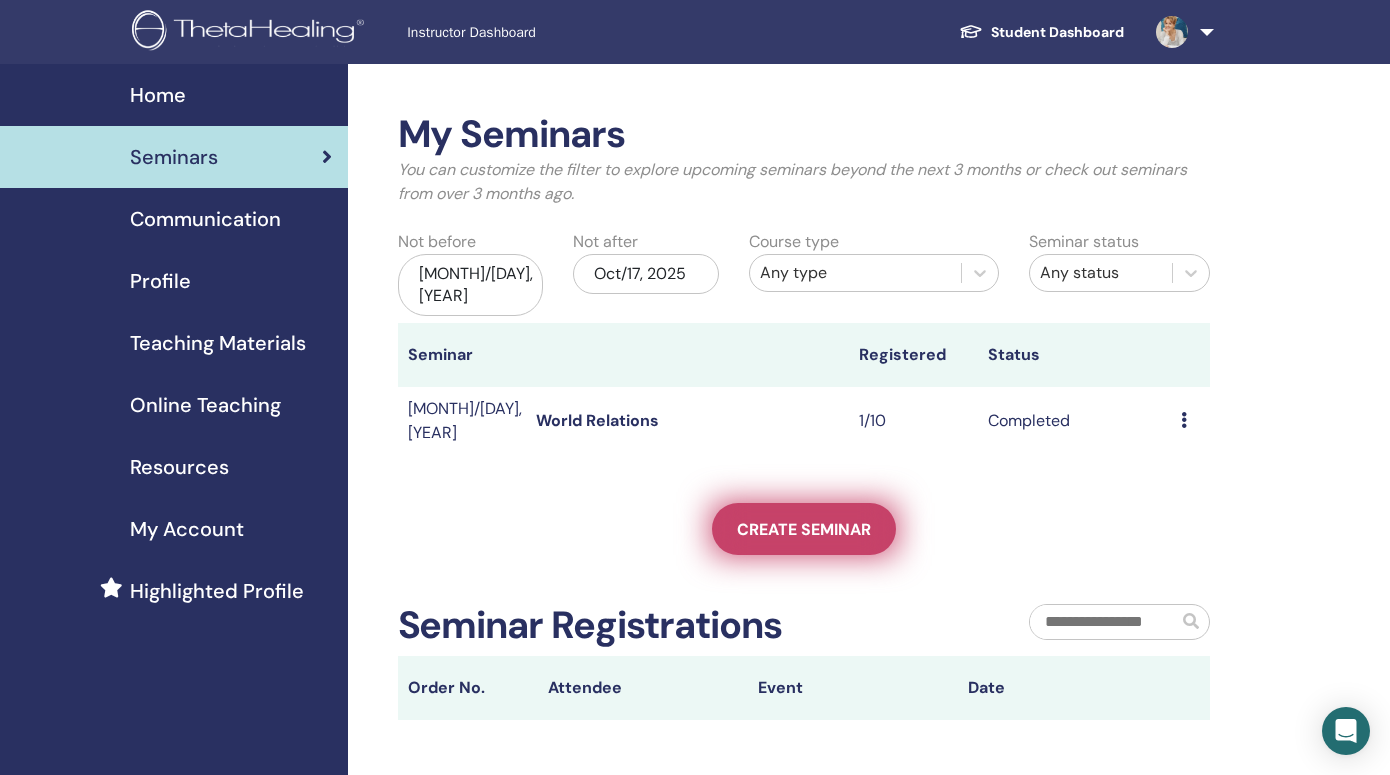 click on "Create seminar" at bounding box center (804, 529) 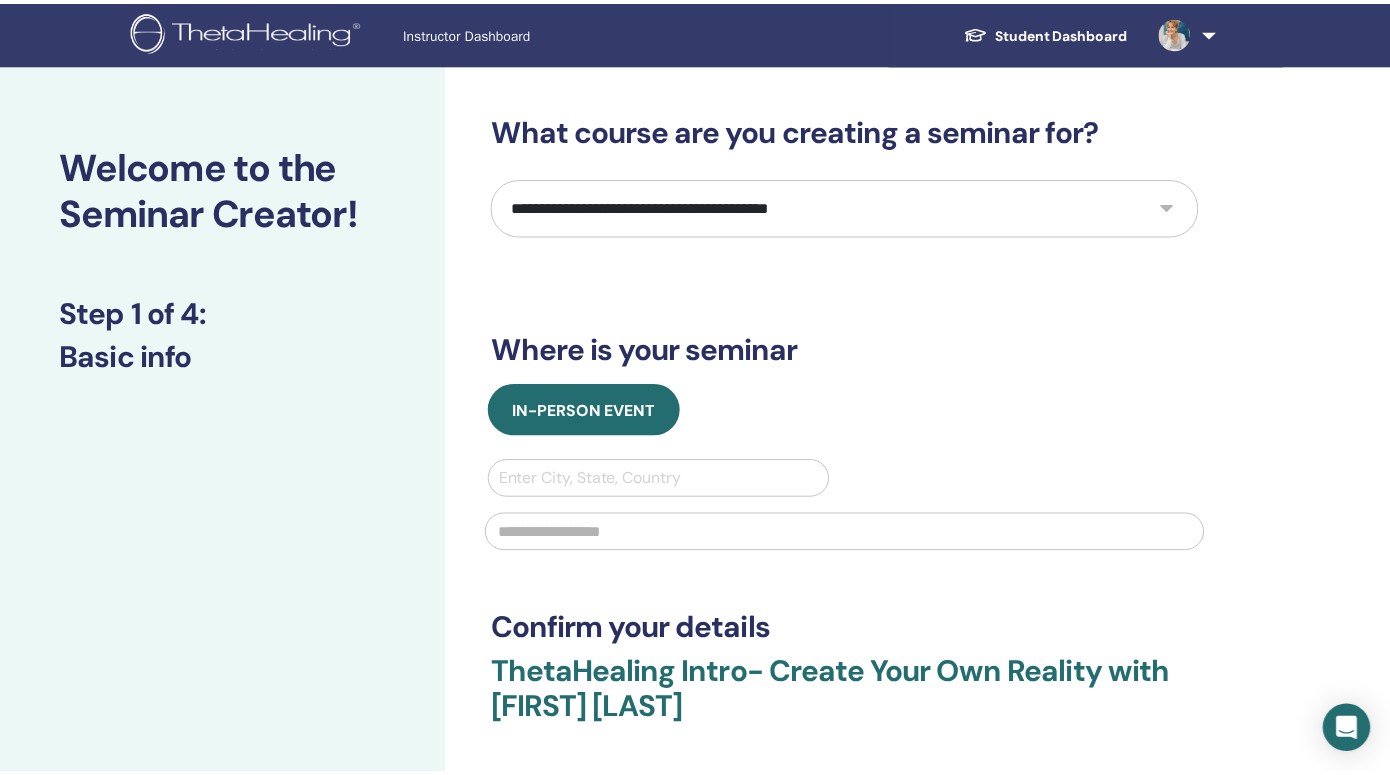 scroll, scrollTop: 0, scrollLeft: 0, axis: both 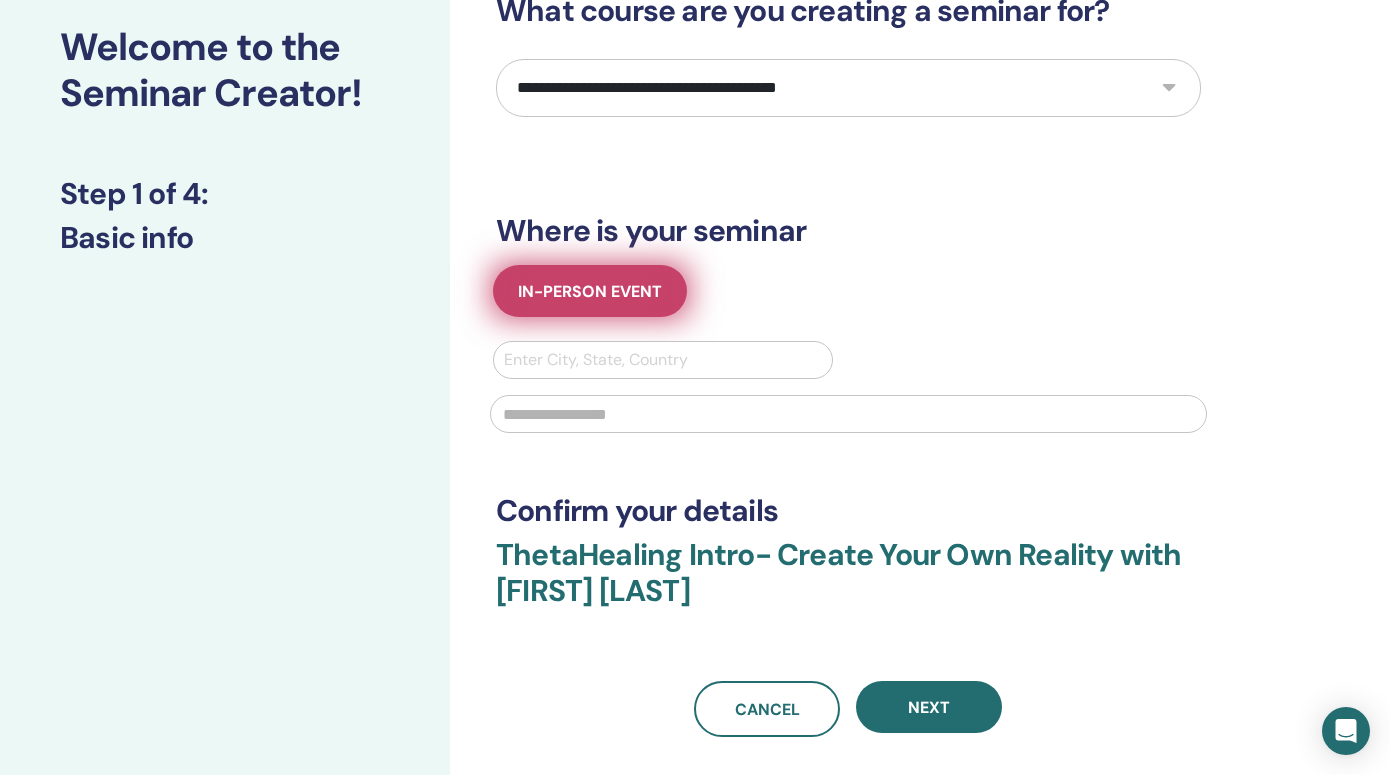 click on "In-Person Event" at bounding box center [590, 291] 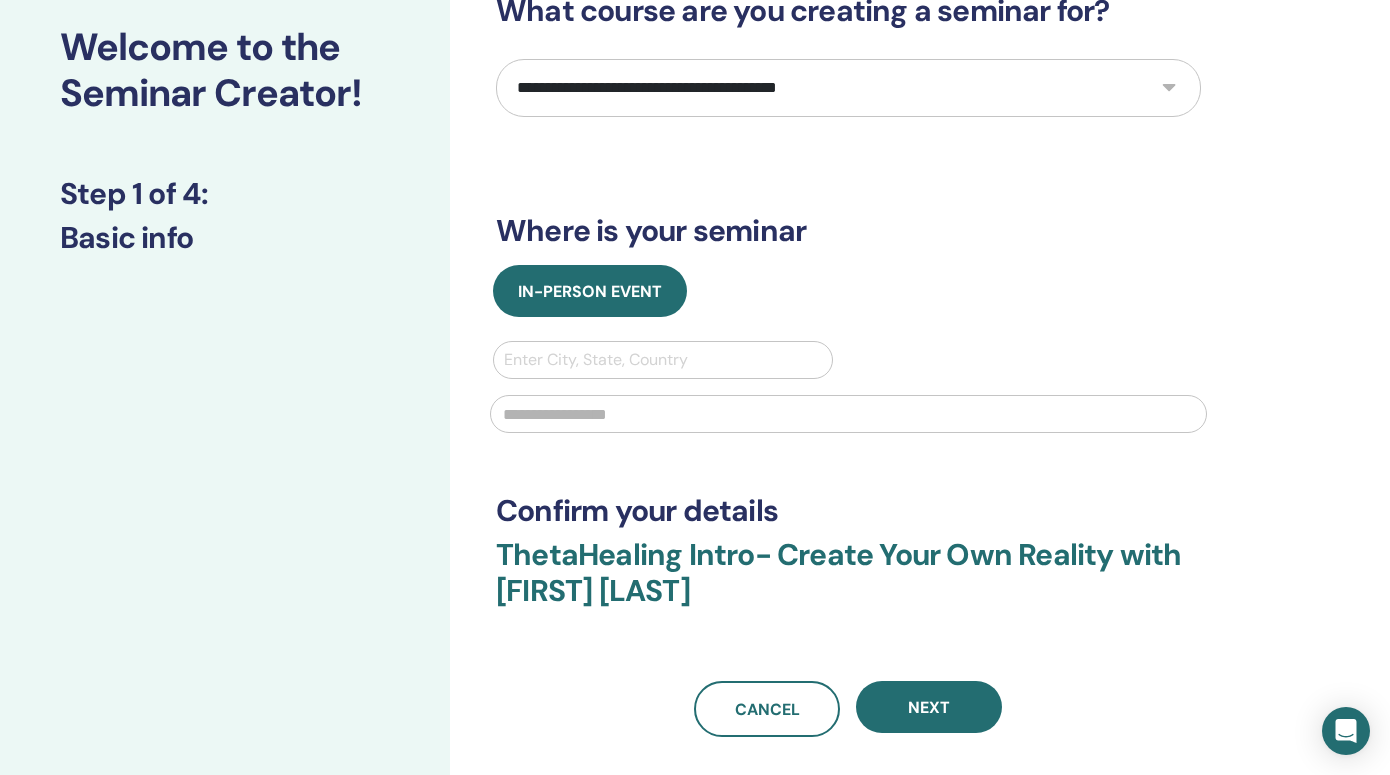 click on "Enter City, State, Country" at bounding box center (663, 360) 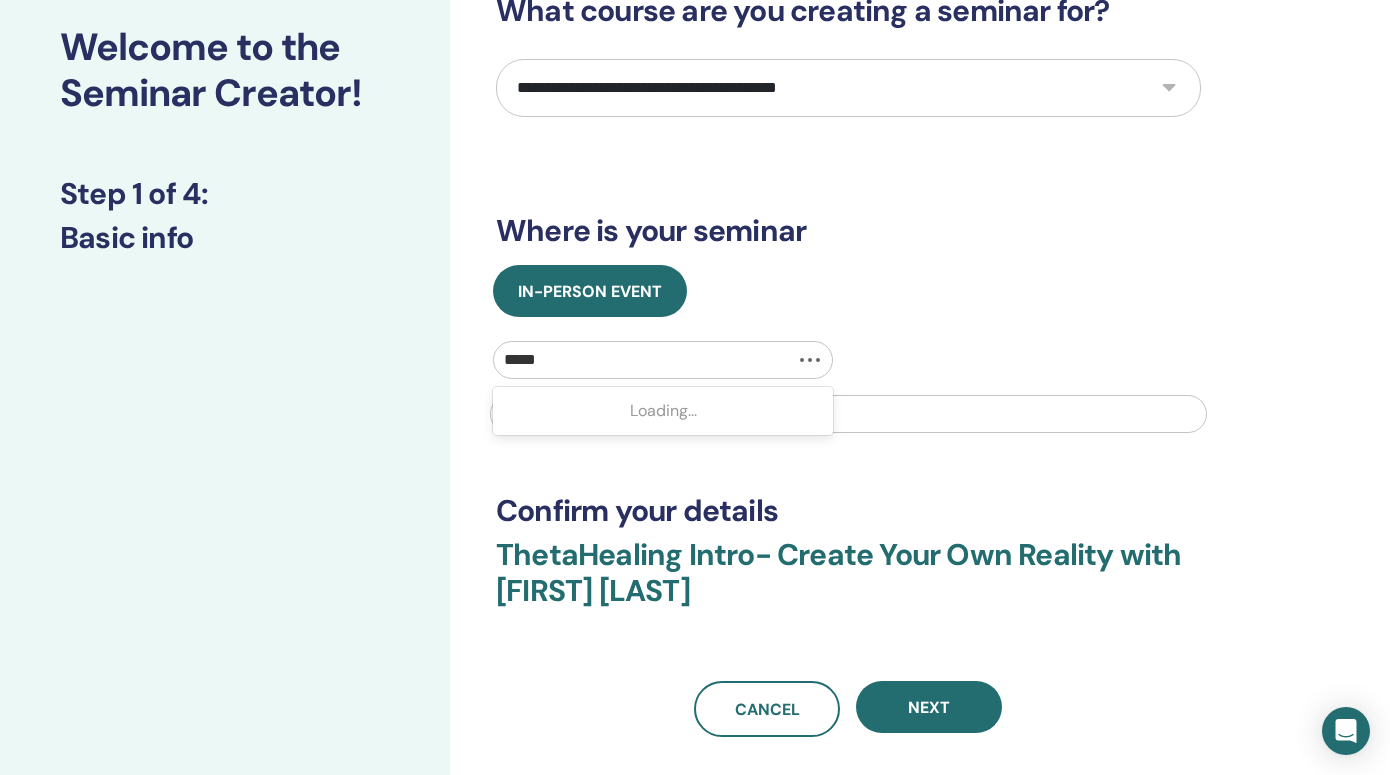 type on "******" 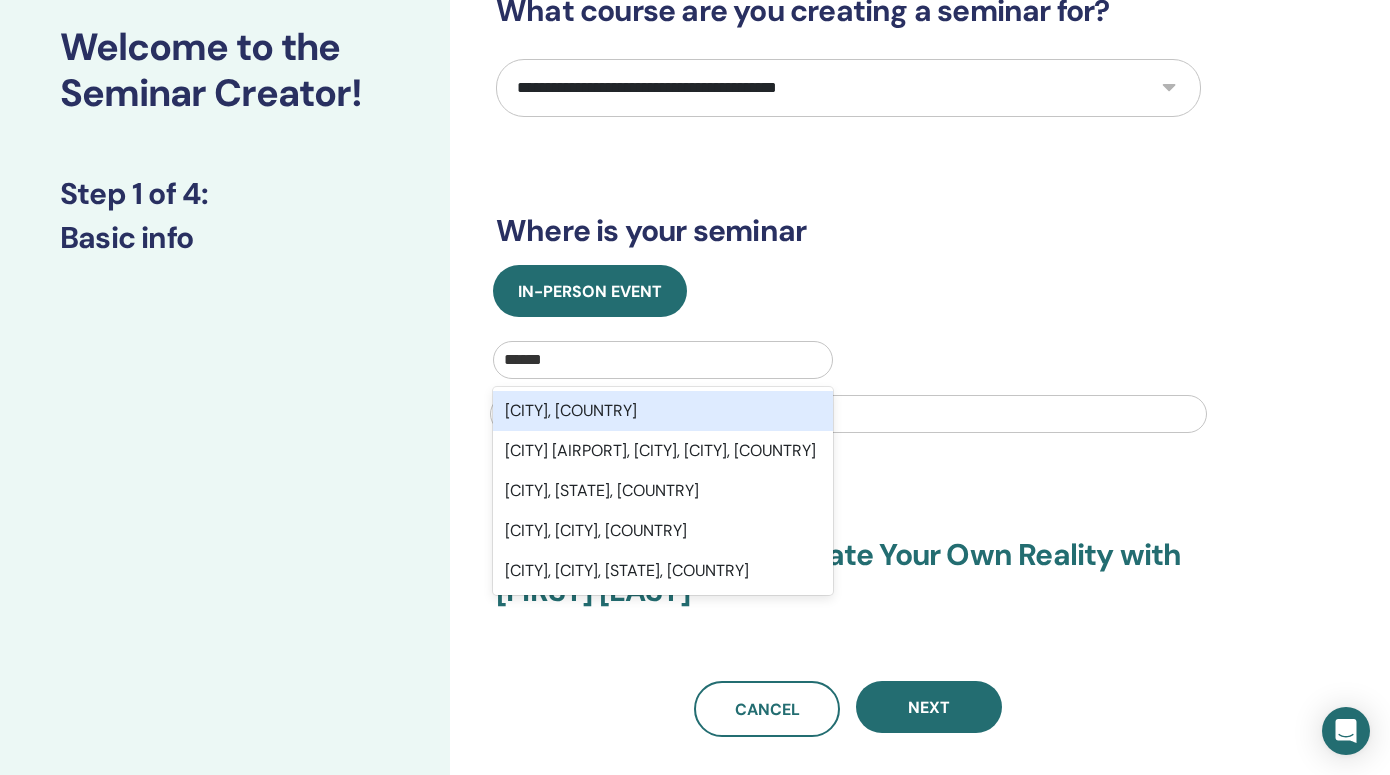 click on "[CITY], [COUNTRY]" at bounding box center (663, 411) 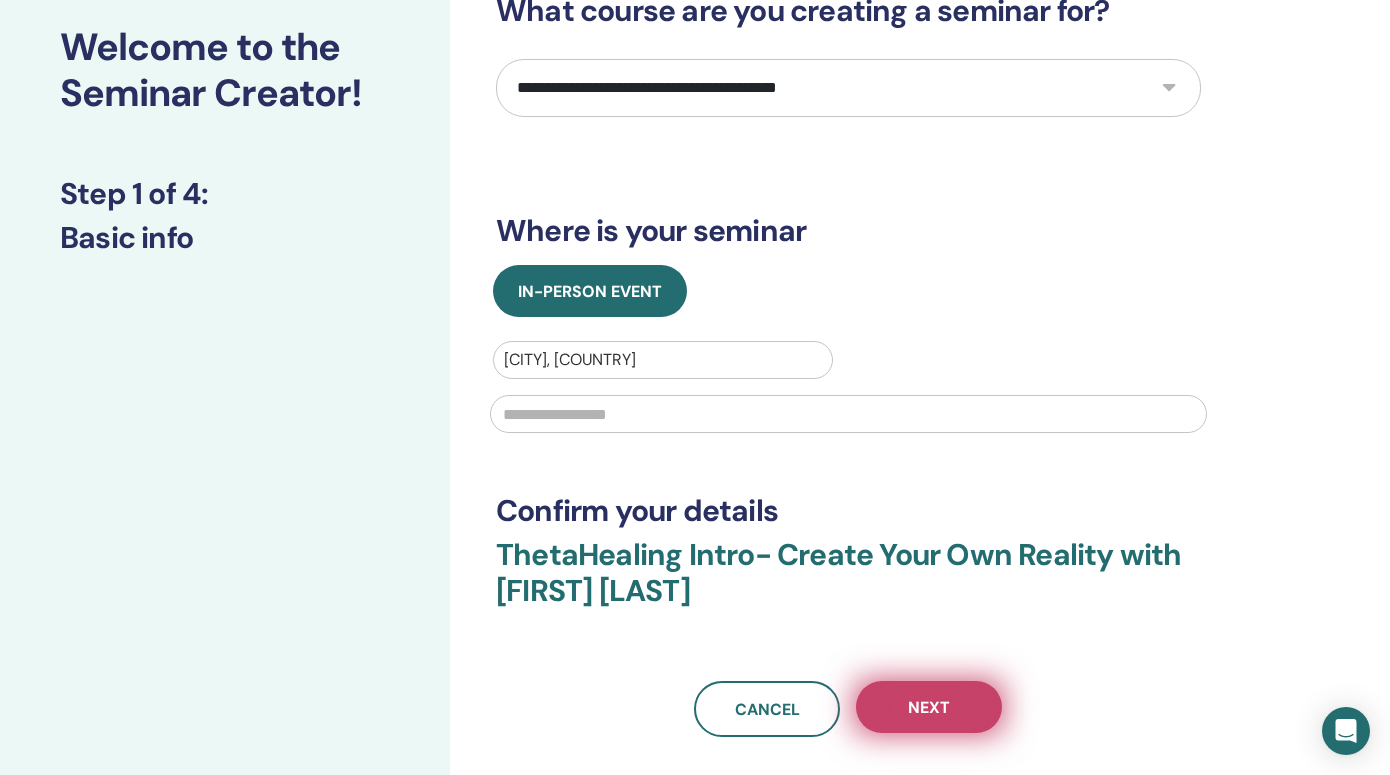 click on "Next" at bounding box center (929, 707) 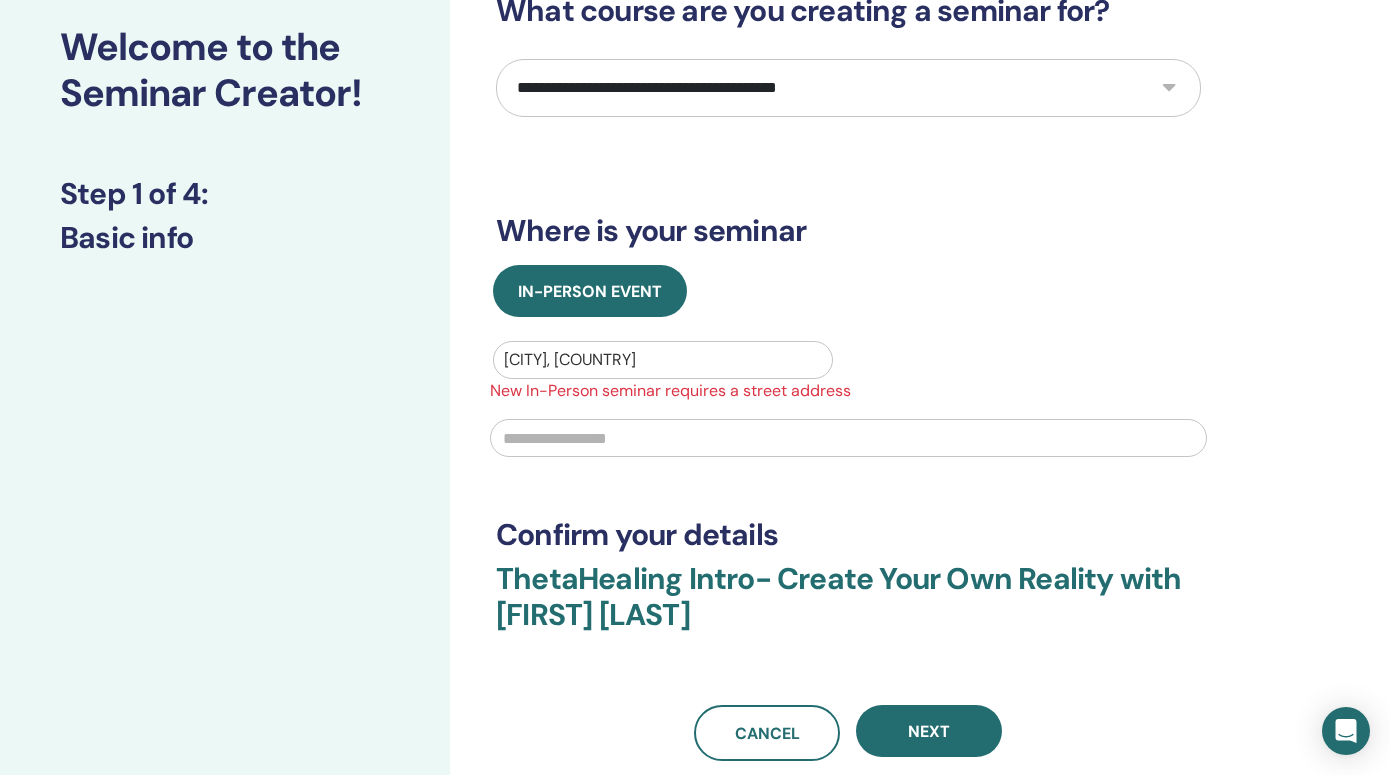 scroll, scrollTop: 0, scrollLeft: 0, axis: both 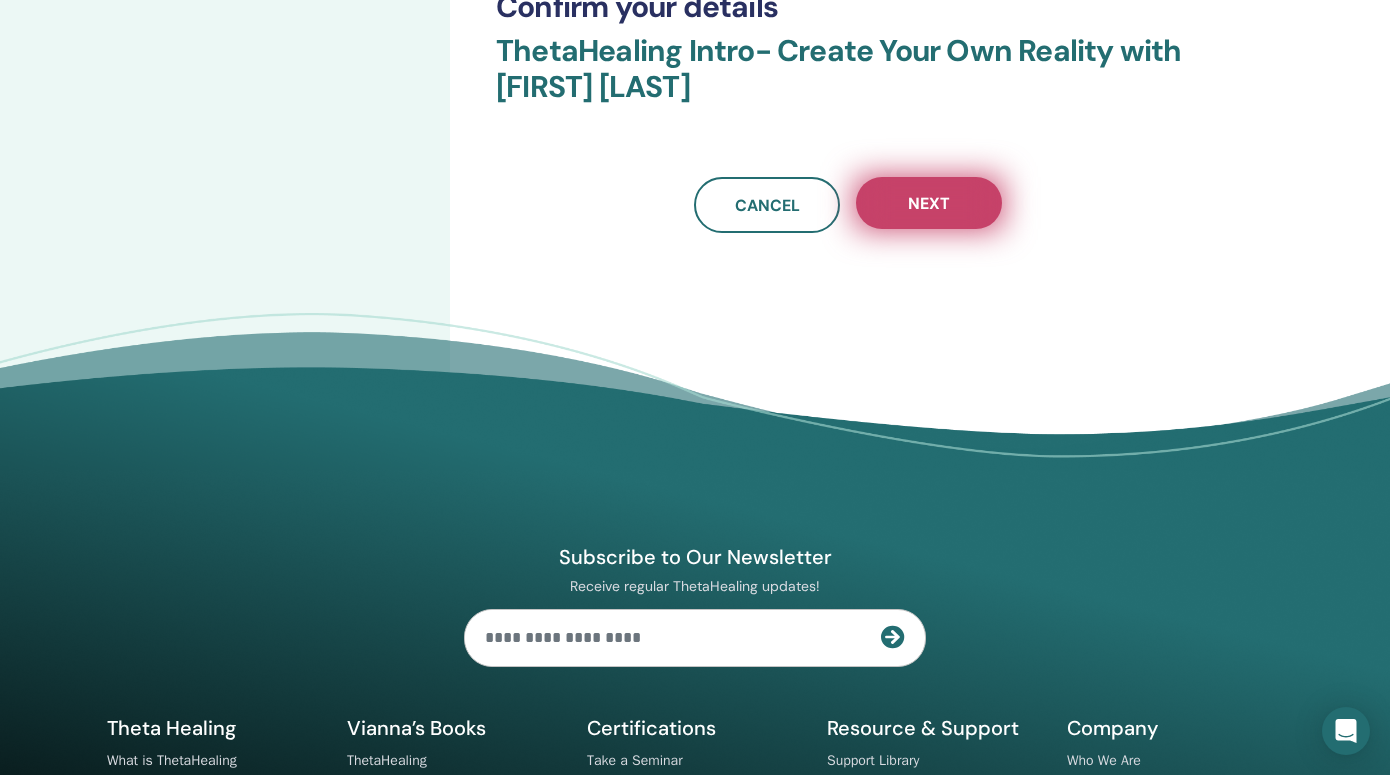 type on "**********" 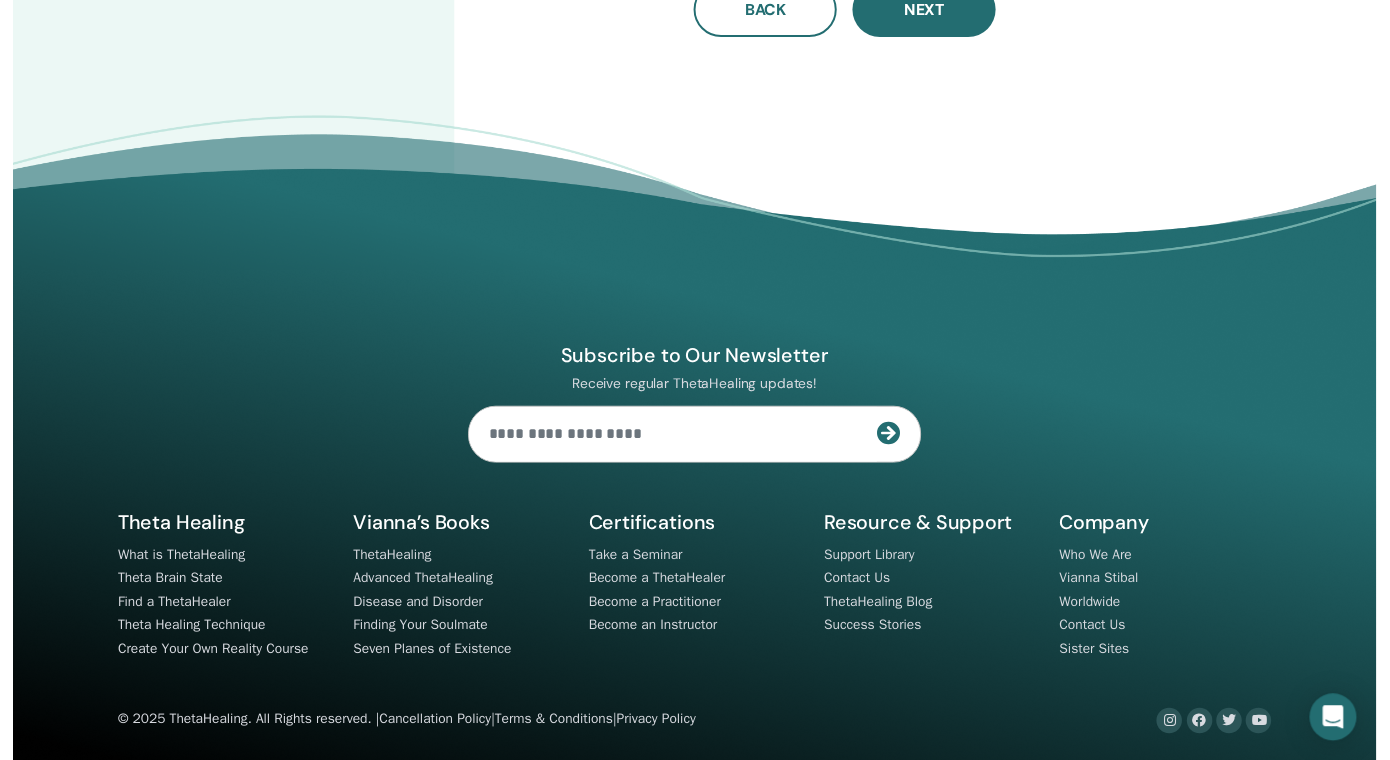 scroll, scrollTop: 0, scrollLeft: 0, axis: both 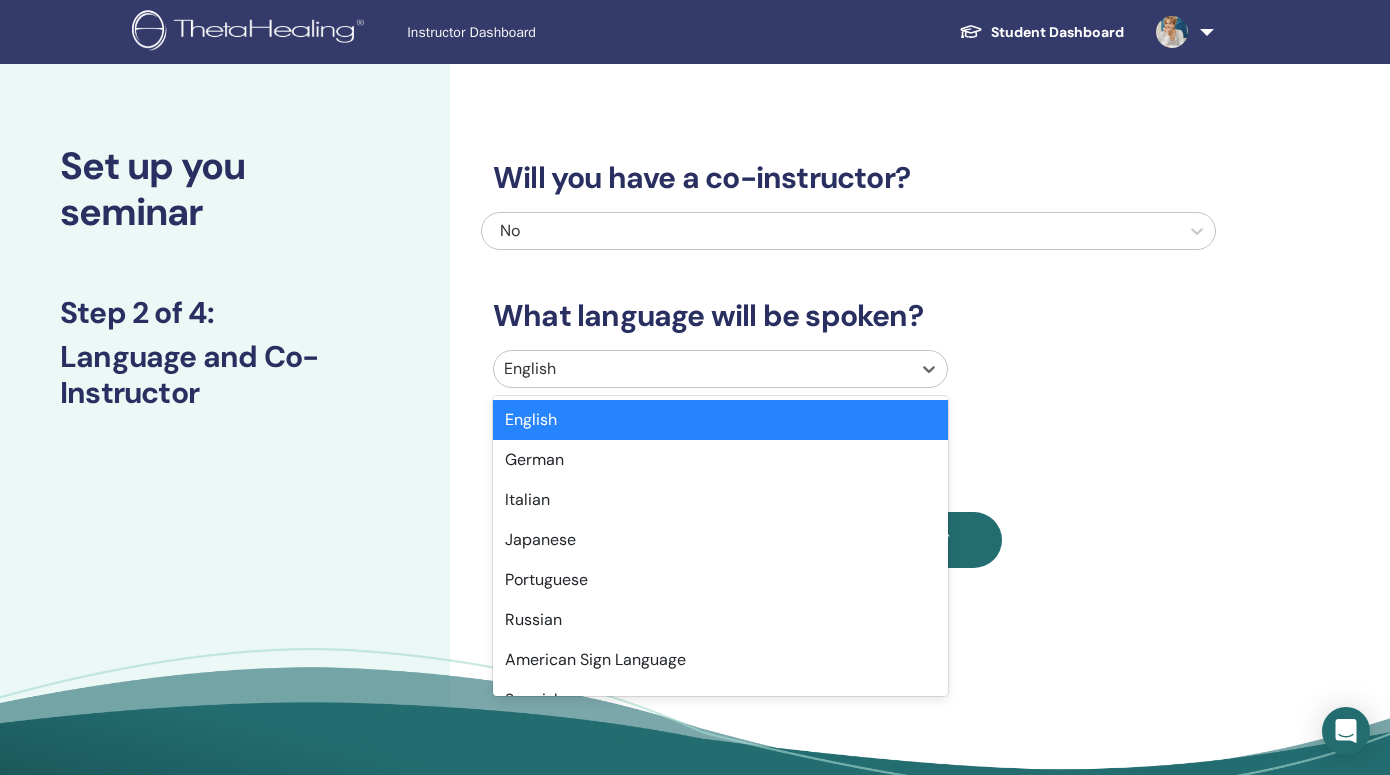 click at bounding box center (702, 369) 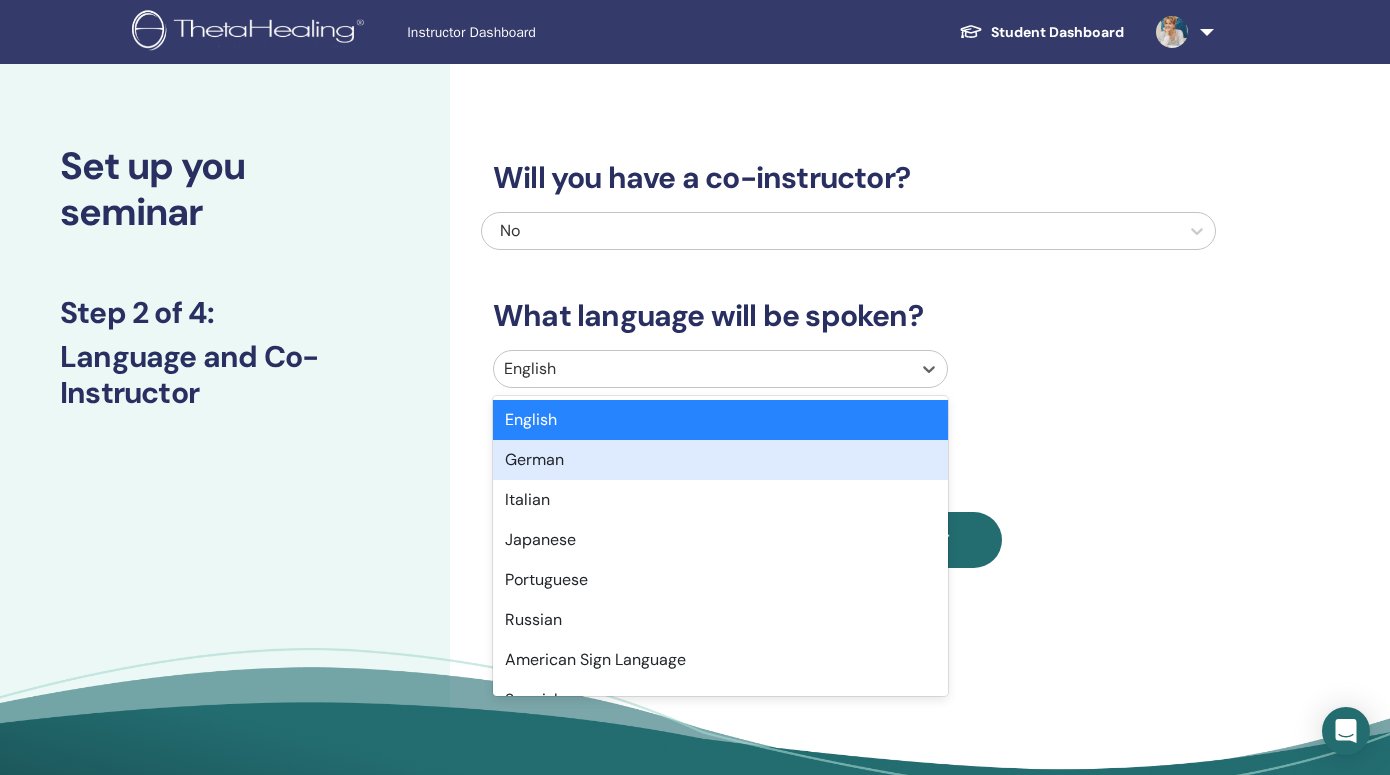 click on "German" at bounding box center [720, 460] 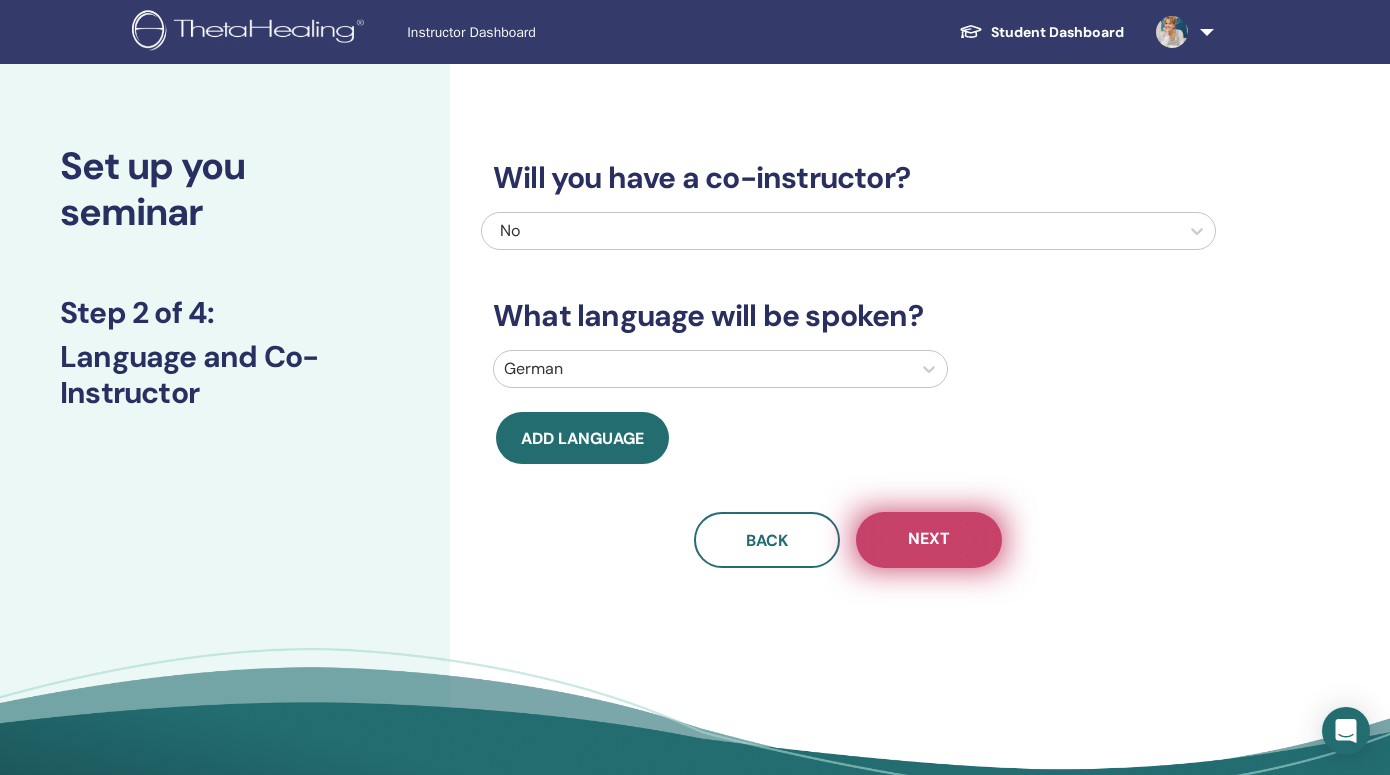 click on "Next" at bounding box center (929, 540) 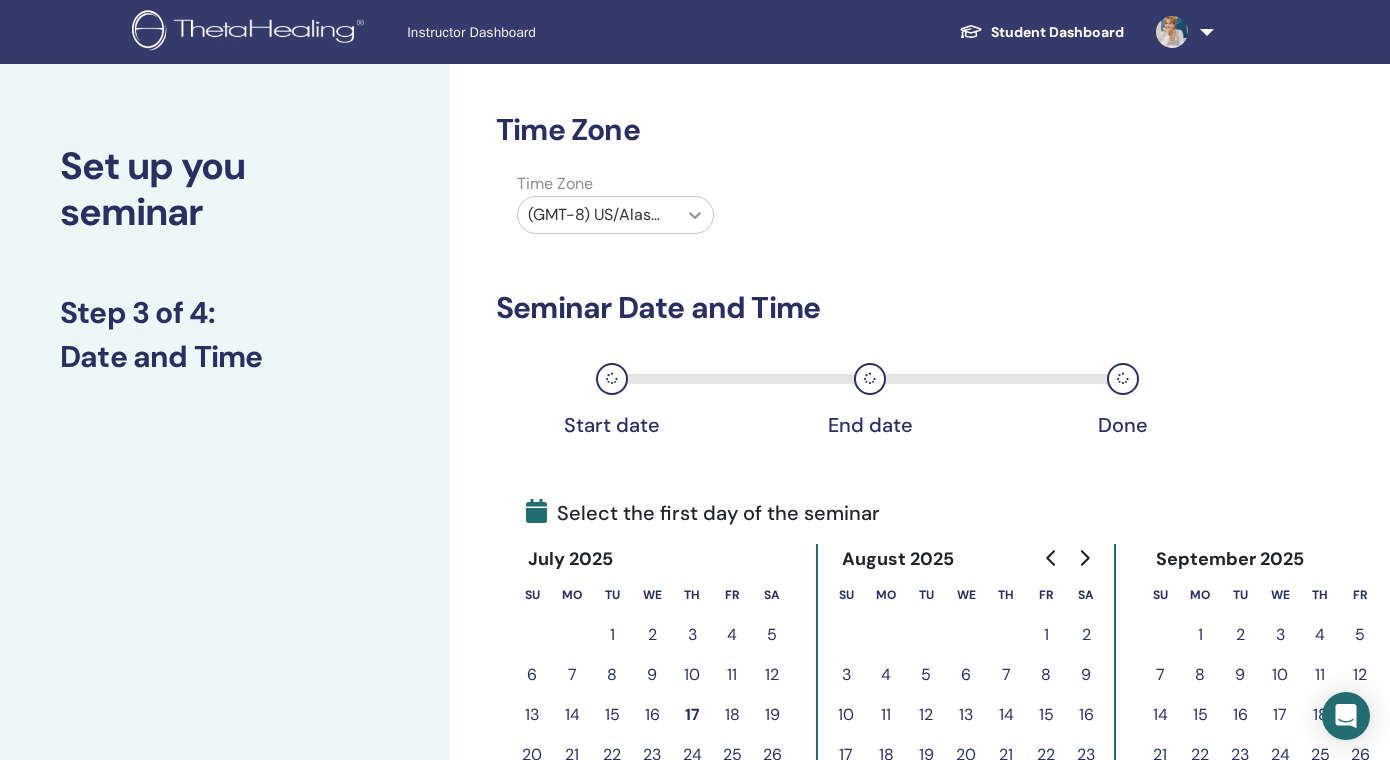 click 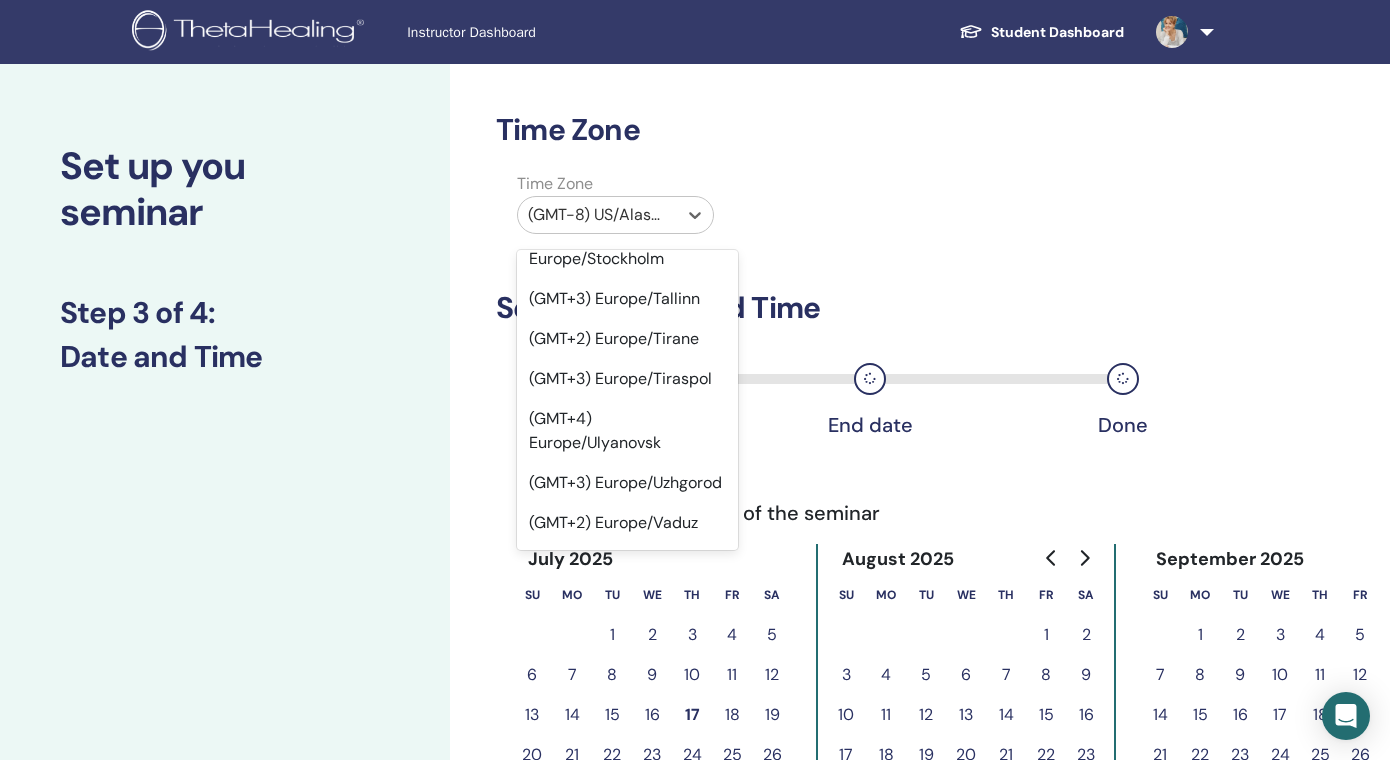 scroll, scrollTop: 23670, scrollLeft: 0, axis: vertical 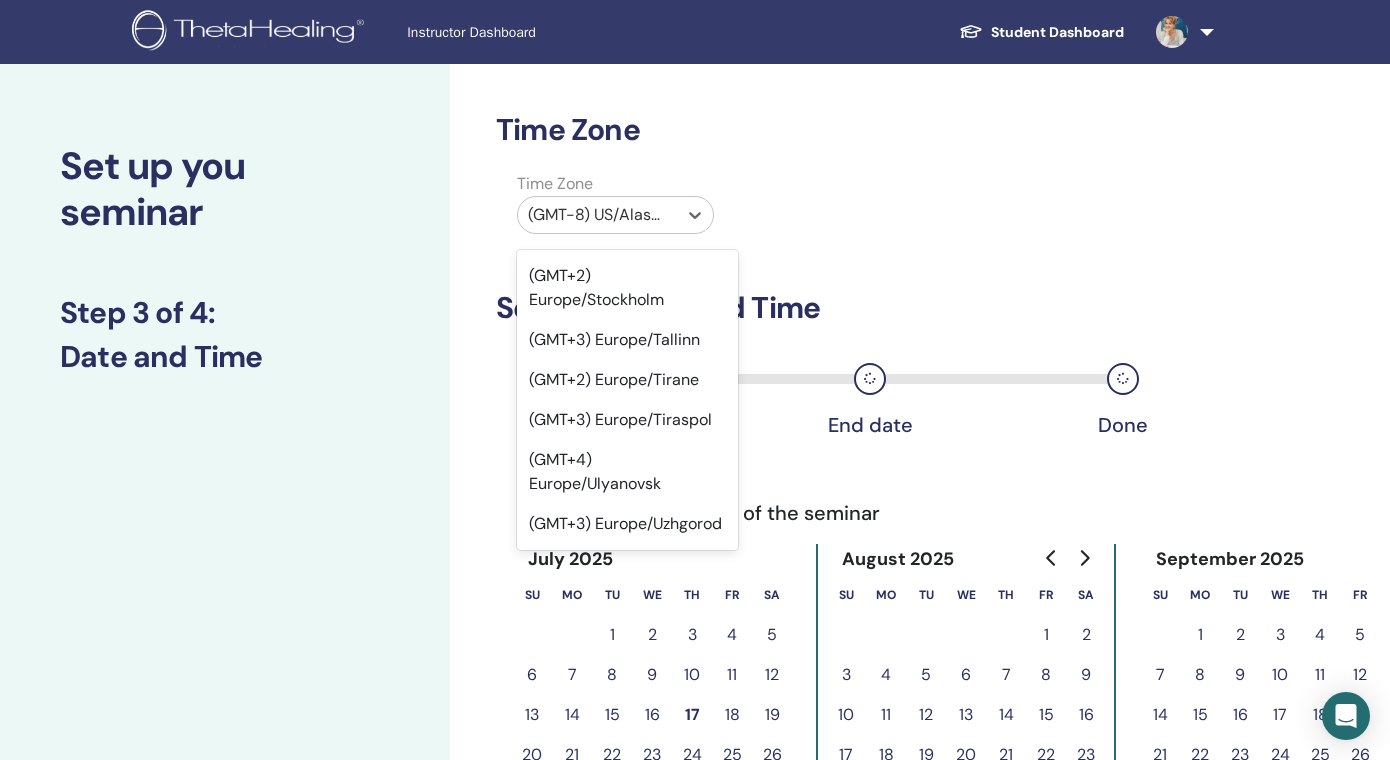 click on "(GMT+2) Europe/Berlin" at bounding box center [627, -1644] 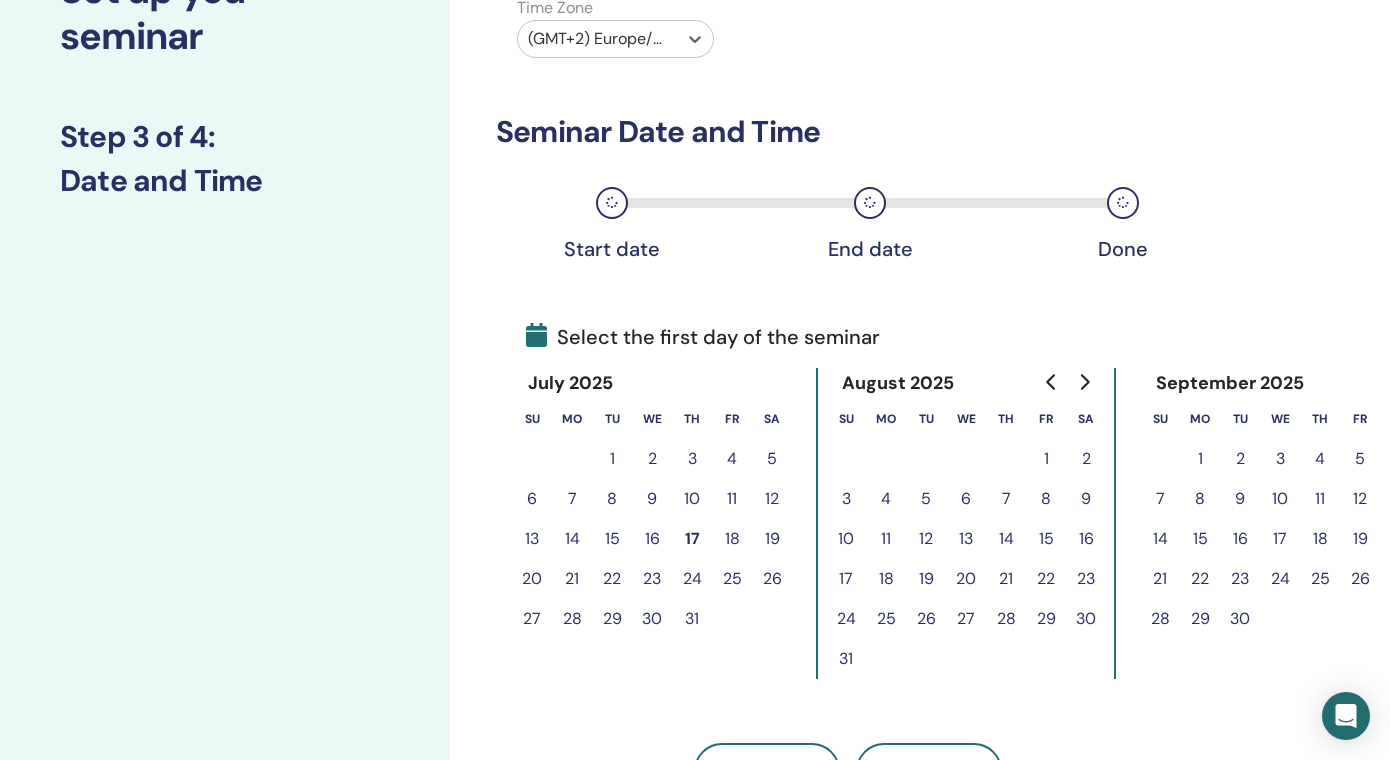 scroll, scrollTop: 180, scrollLeft: 0, axis: vertical 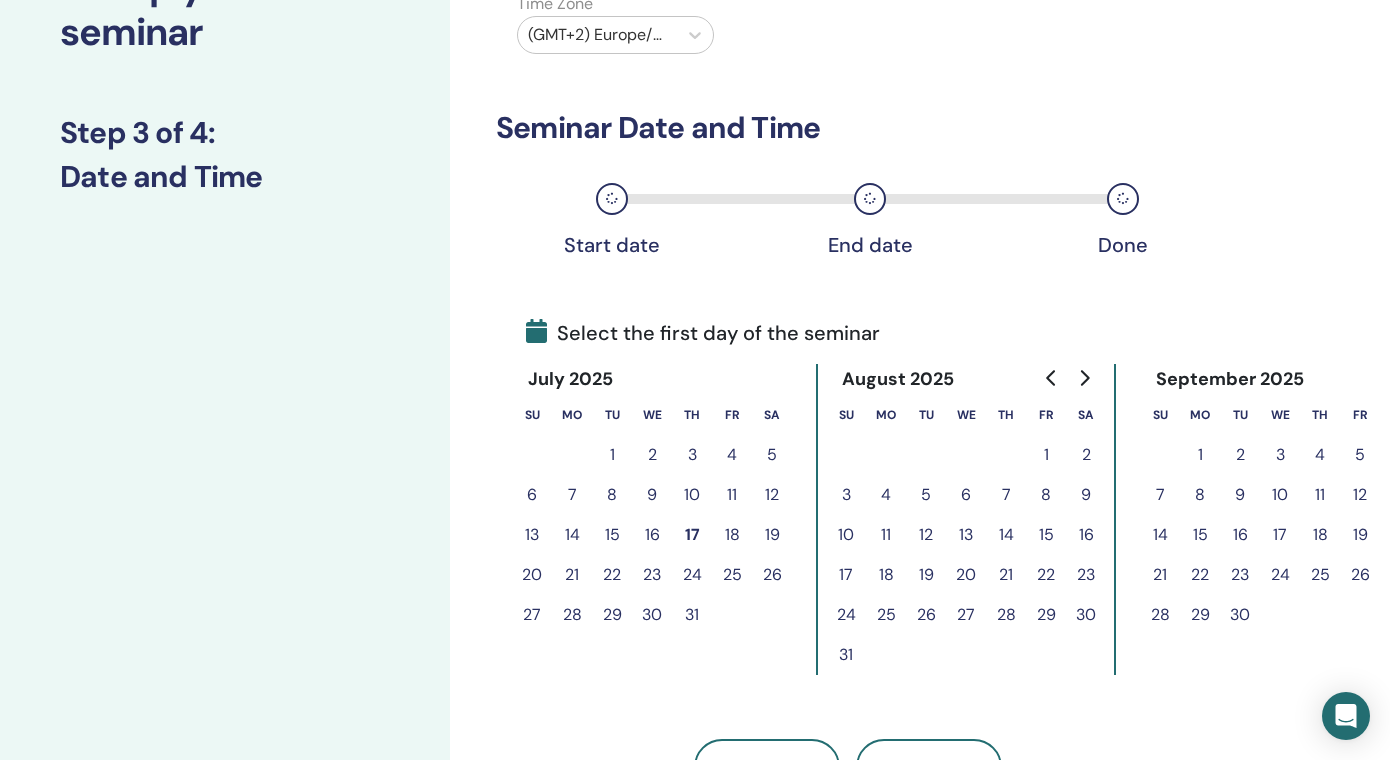 click on "4" at bounding box center [1320, 455] 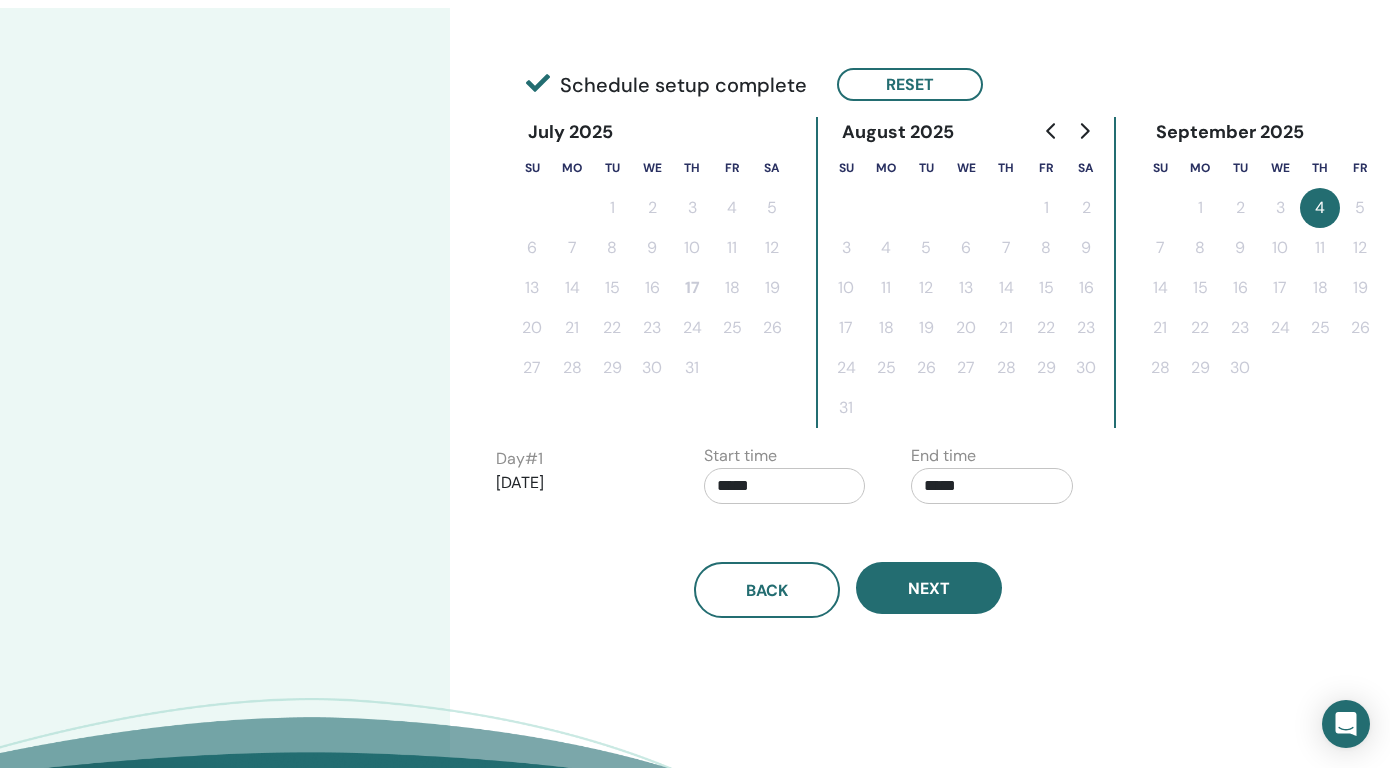 scroll, scrollTop: 442, scrollLeft: 0, axis: vertical 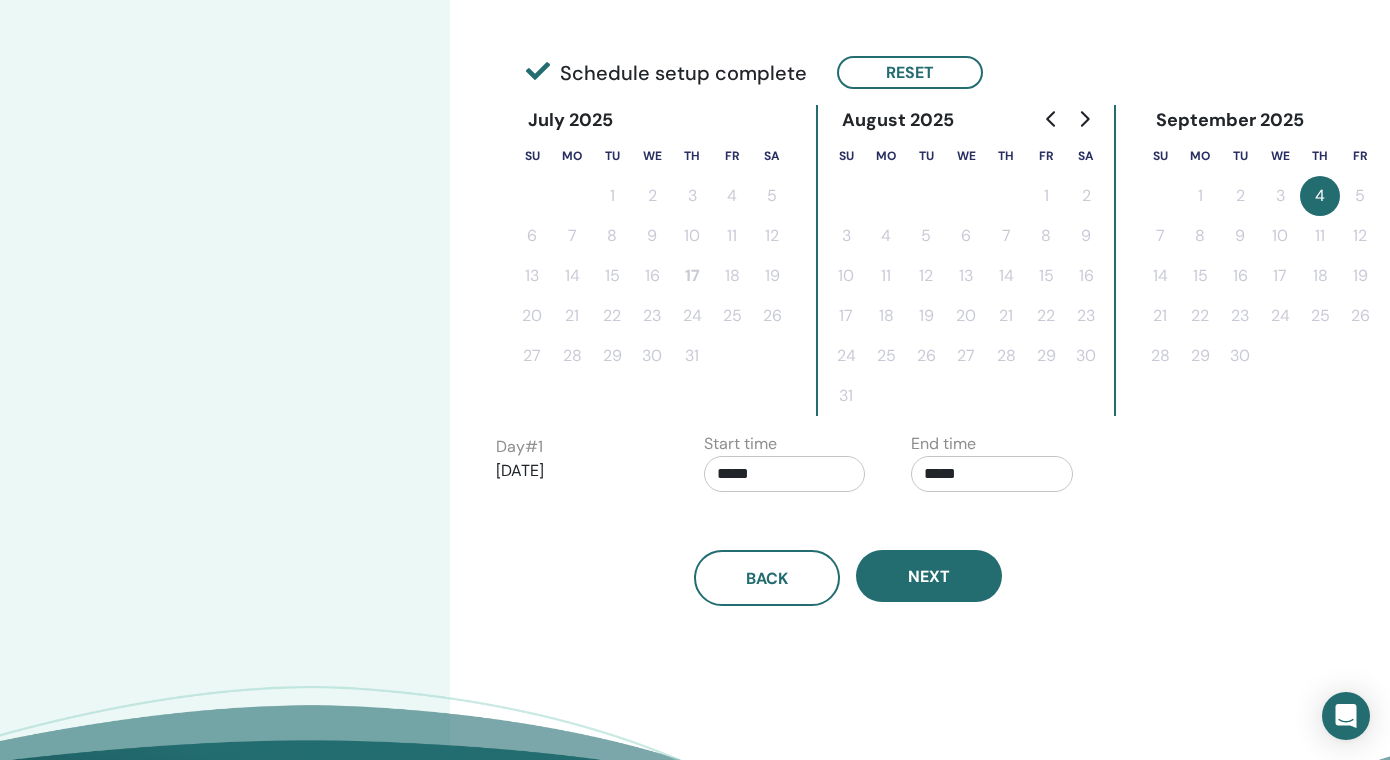click on "*****" at bounding box center (785, 474) 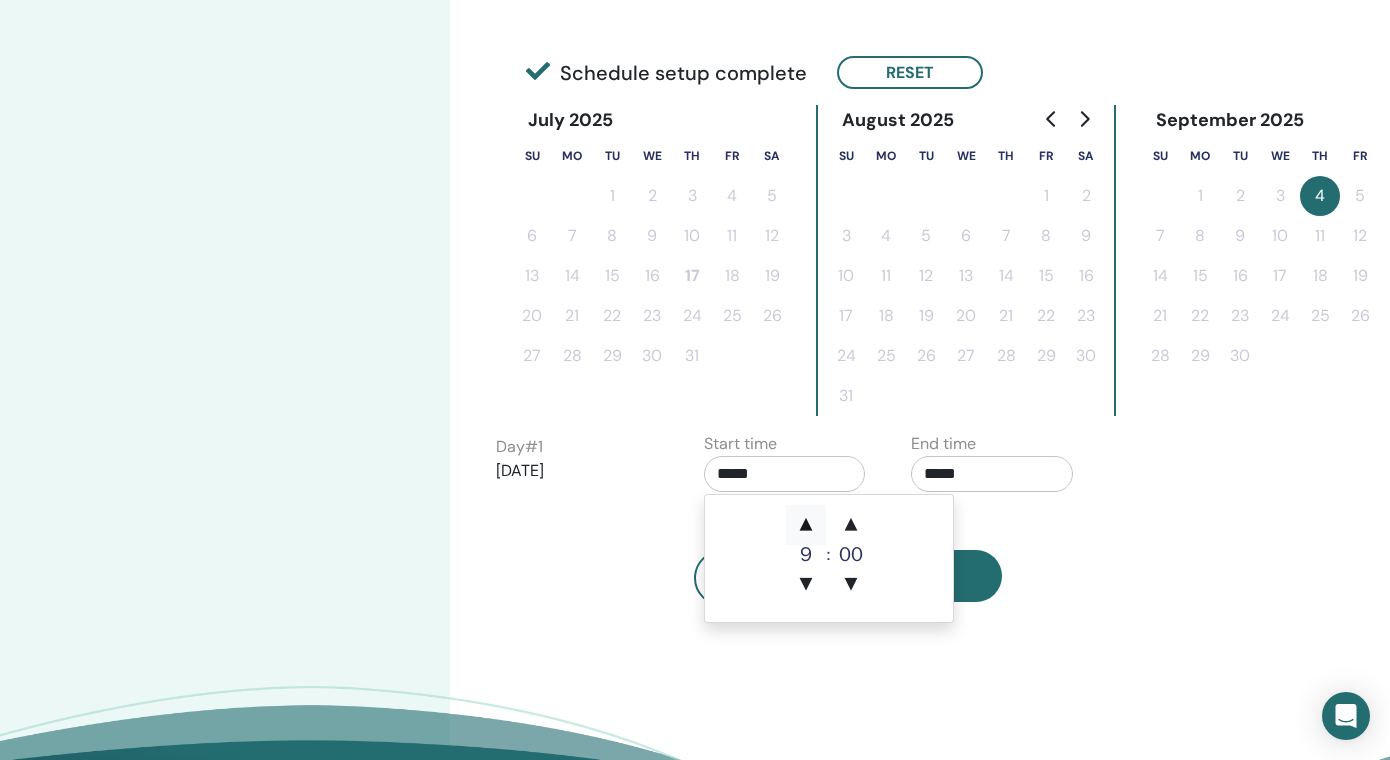 click on "▲" at bounding box center (806, 525) 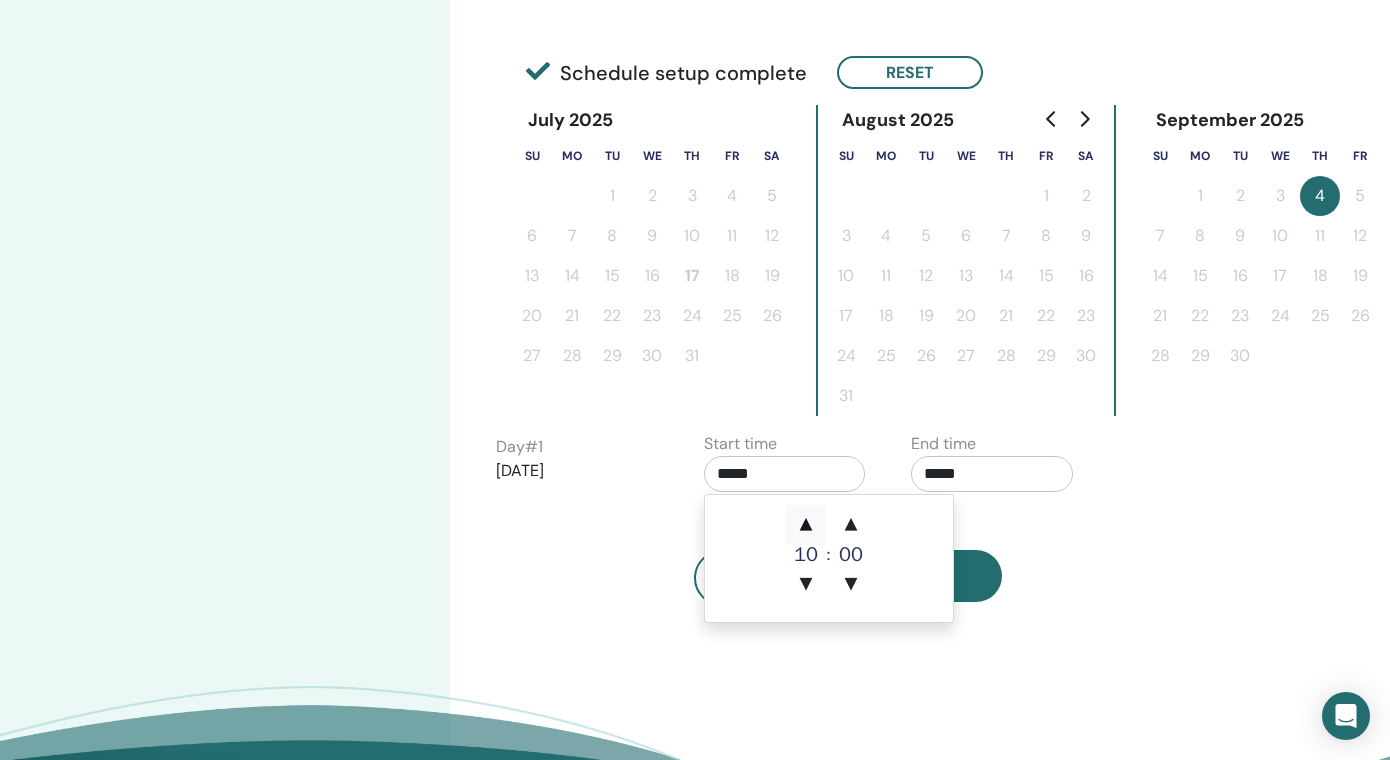 click on "▲" at bounding box center [806, 525] 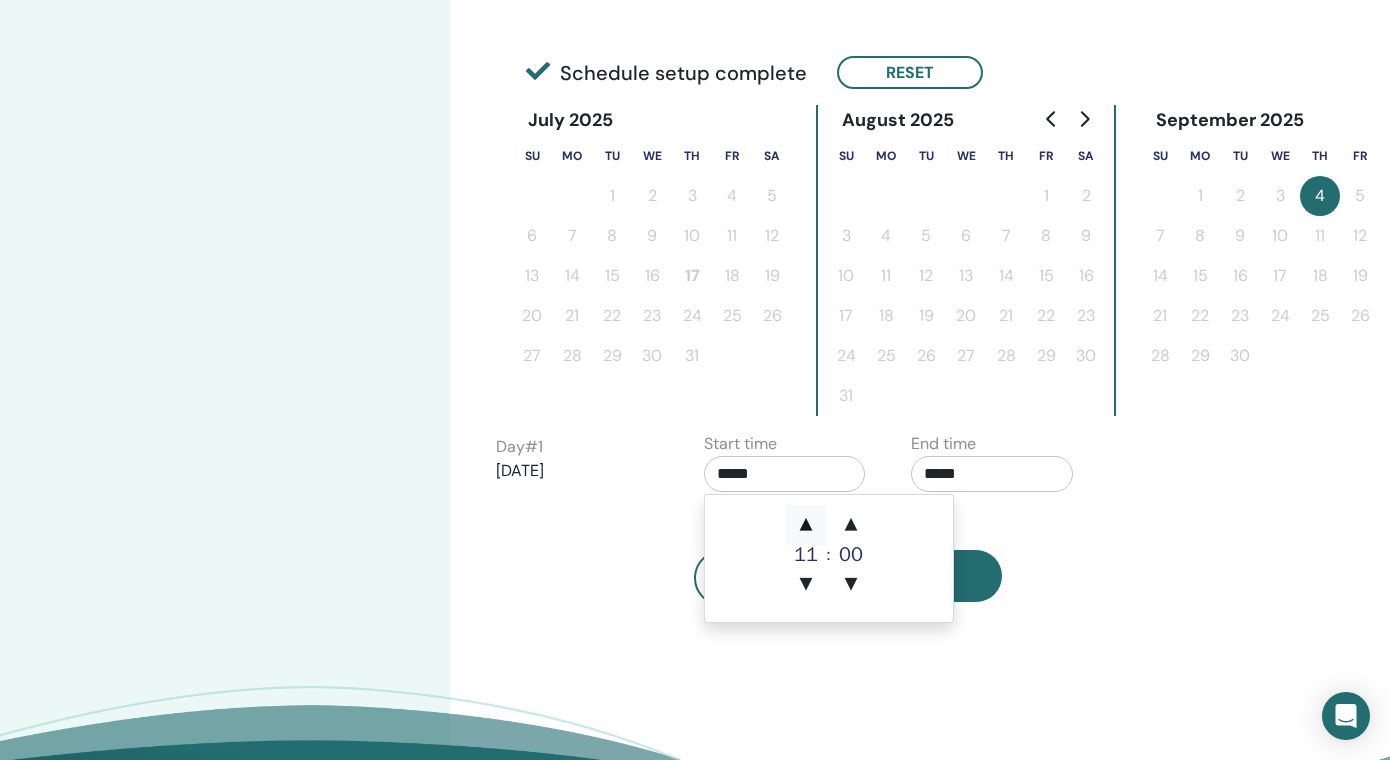 click on "▲" at bounding box center [806, 525] 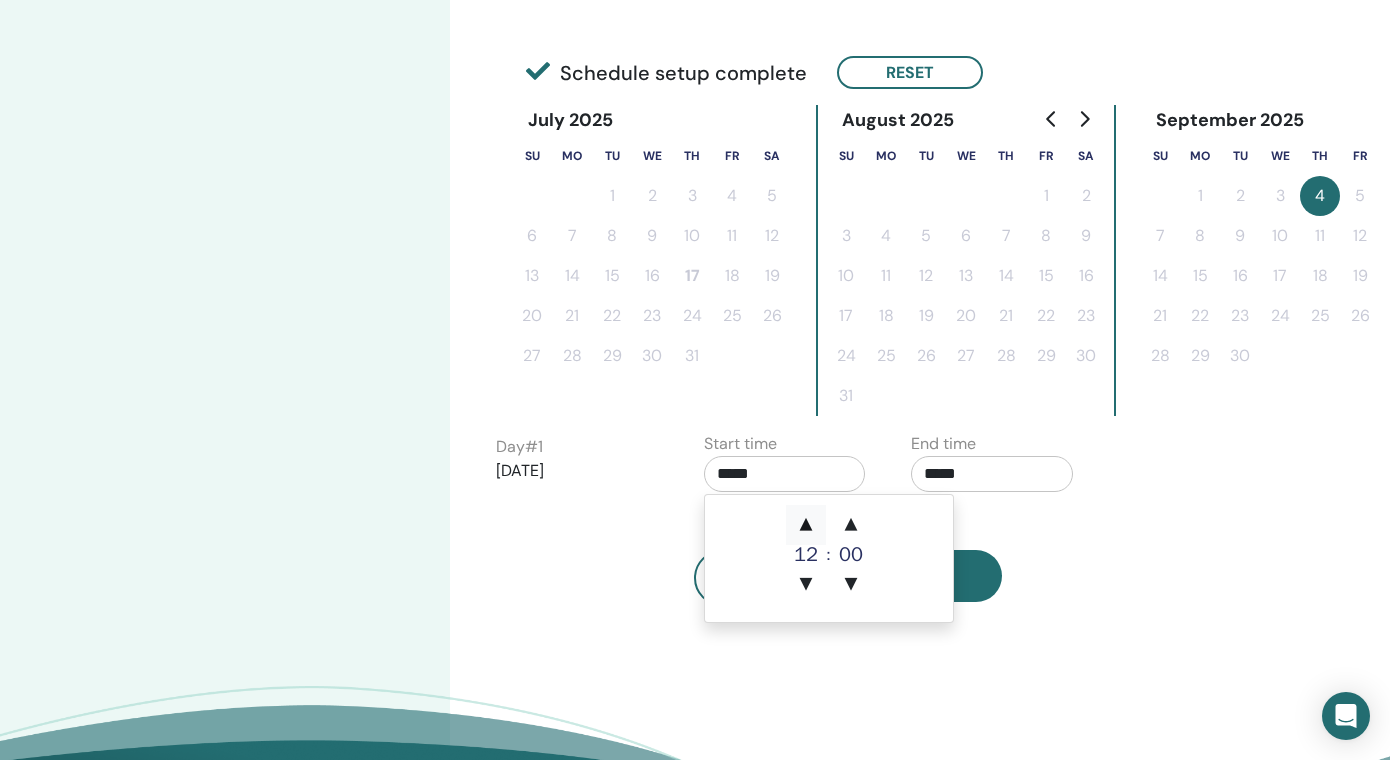 click on "▲" at bounding box center [806, 525] 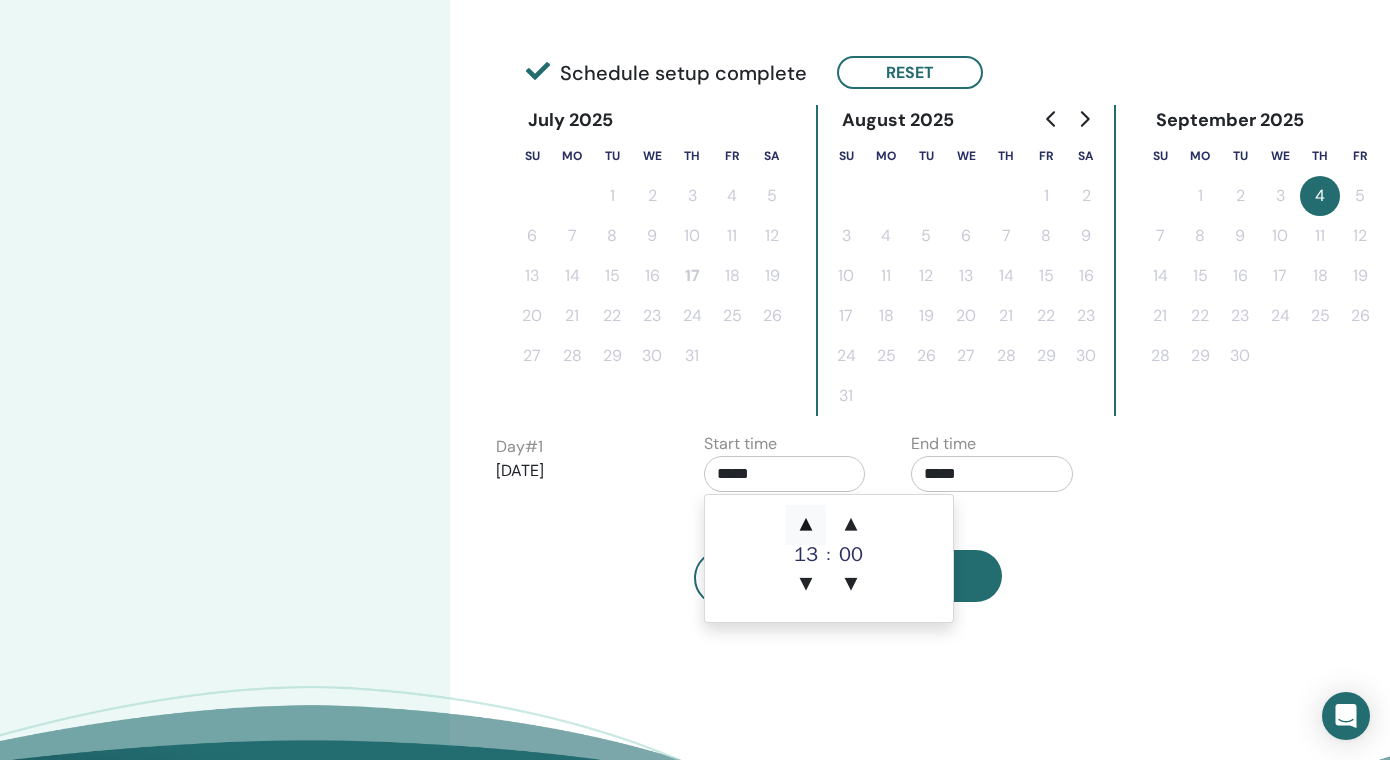 click on "▲" at bounding box center (806, 525) 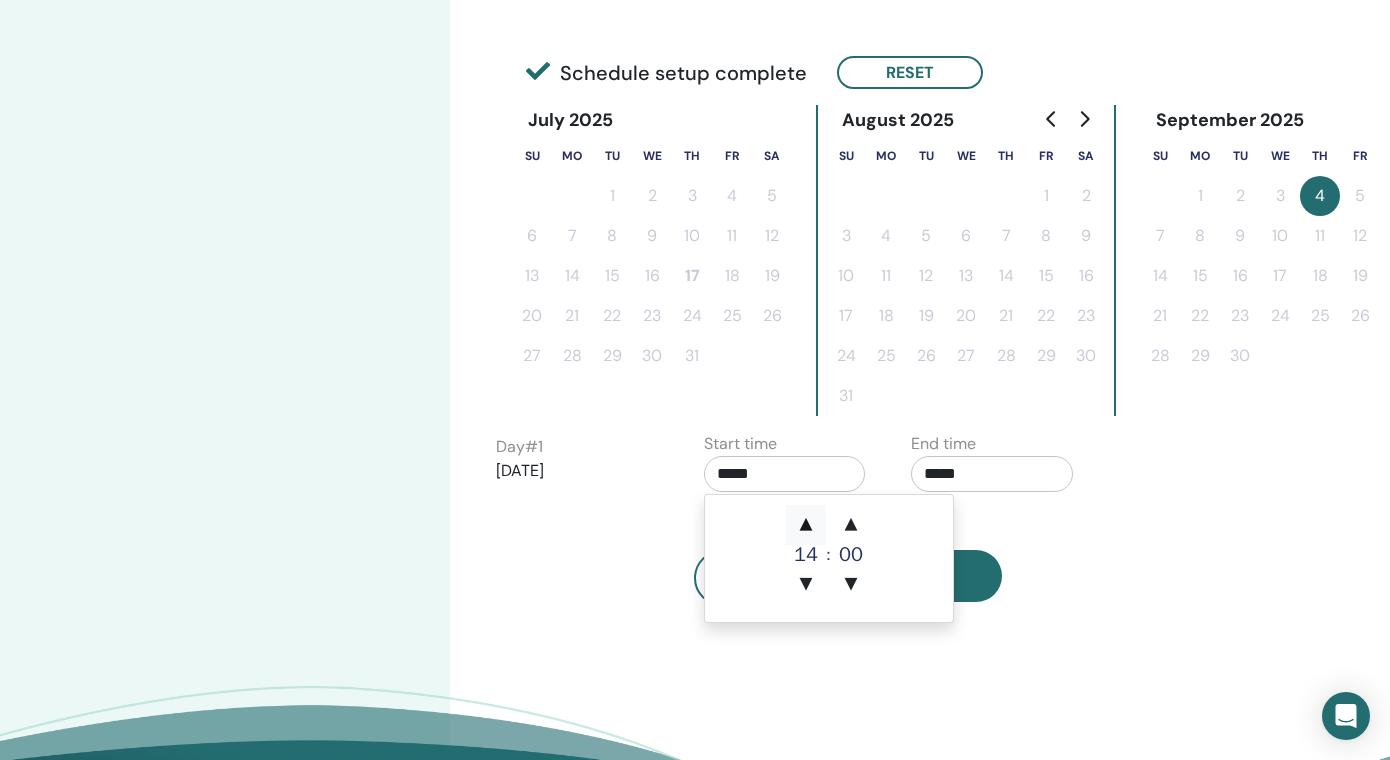 click on "▲" at bounding box center [806, 525] 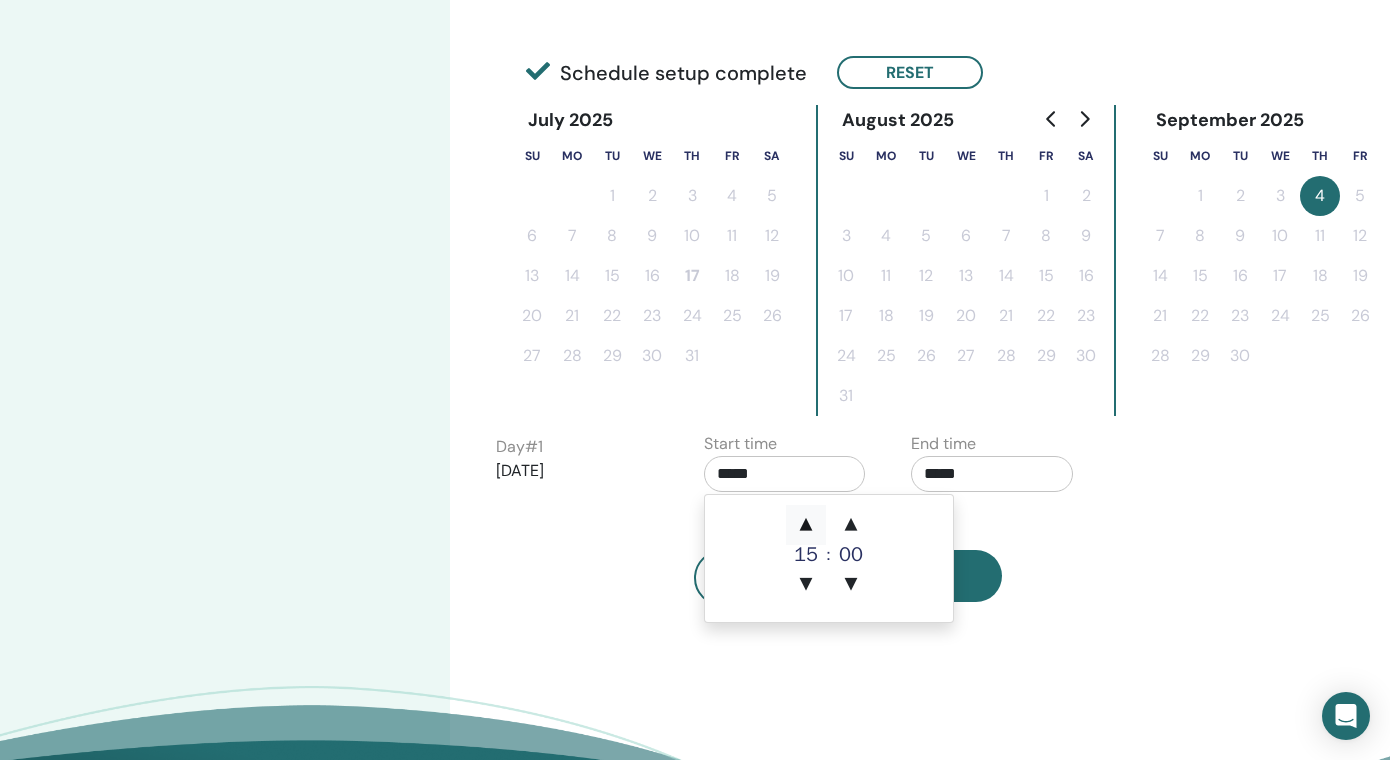 click on "▲" at bounding box center [806, 525] 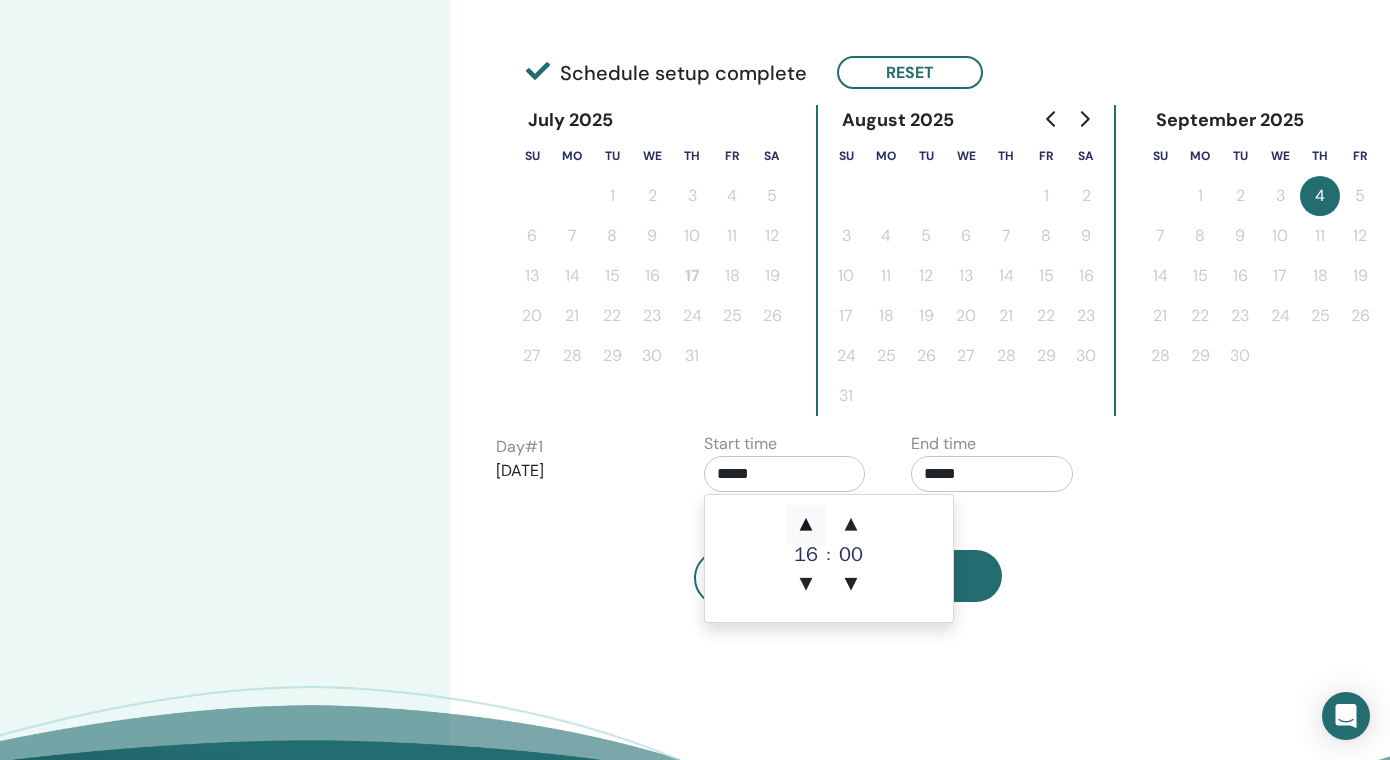 click on "▲" at bounding box center (806, 525) 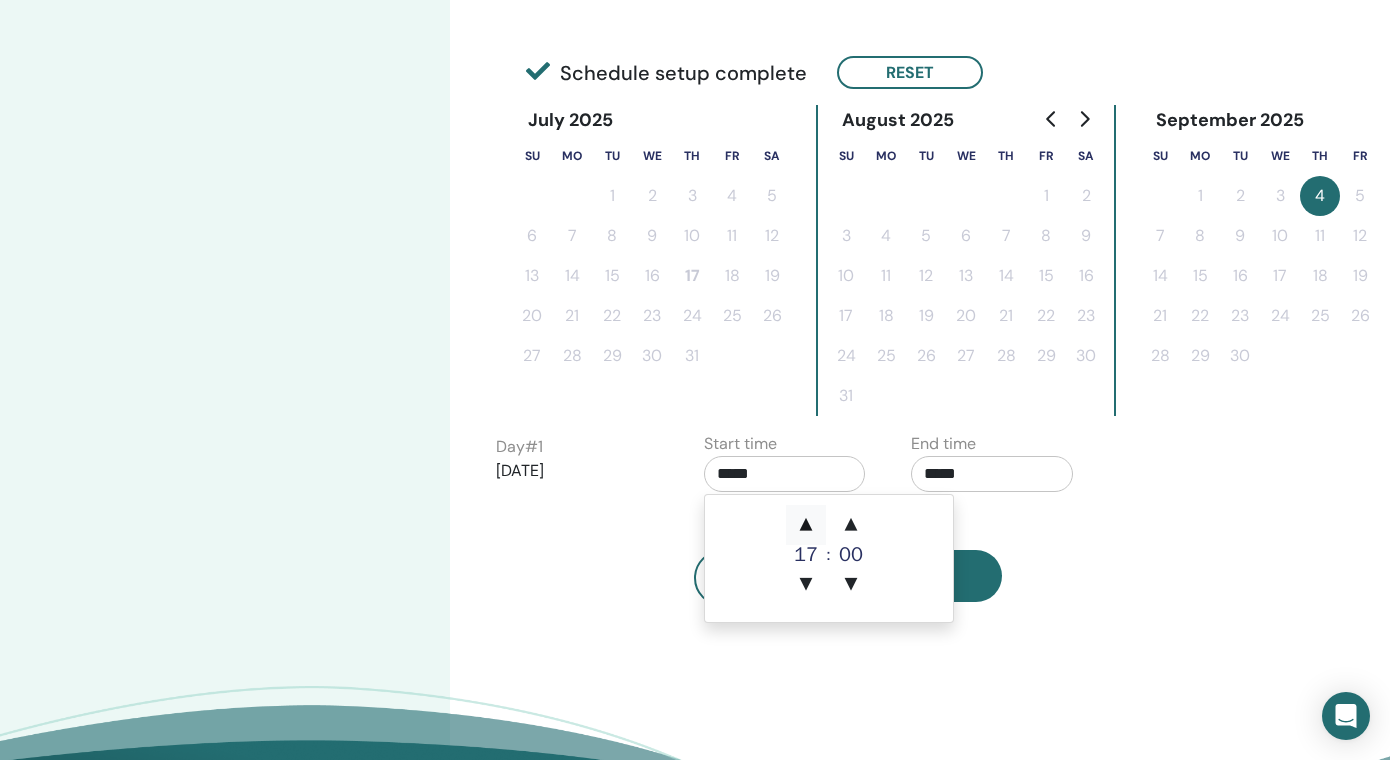 click on "▲" at bounding box center (806, 525) 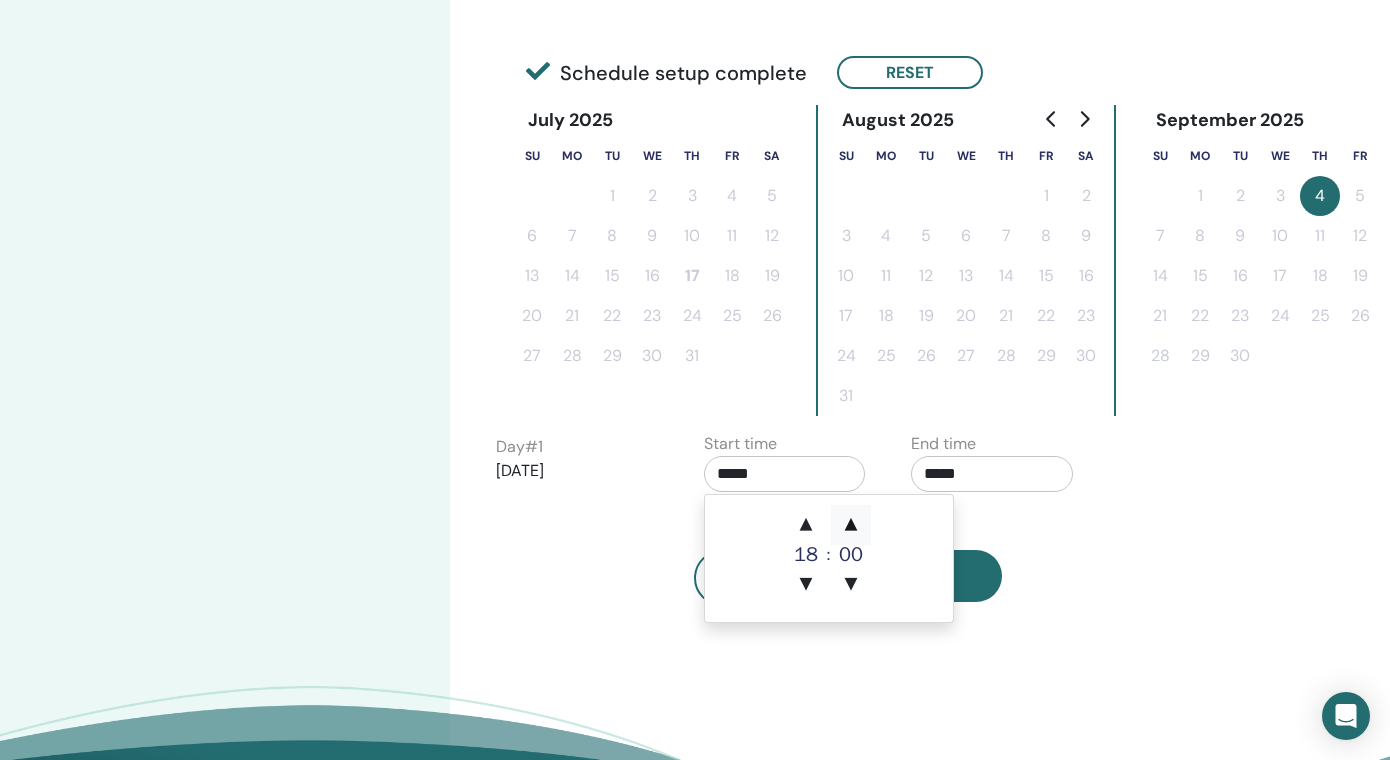 click on "▲" at bounding box center (851, 525) 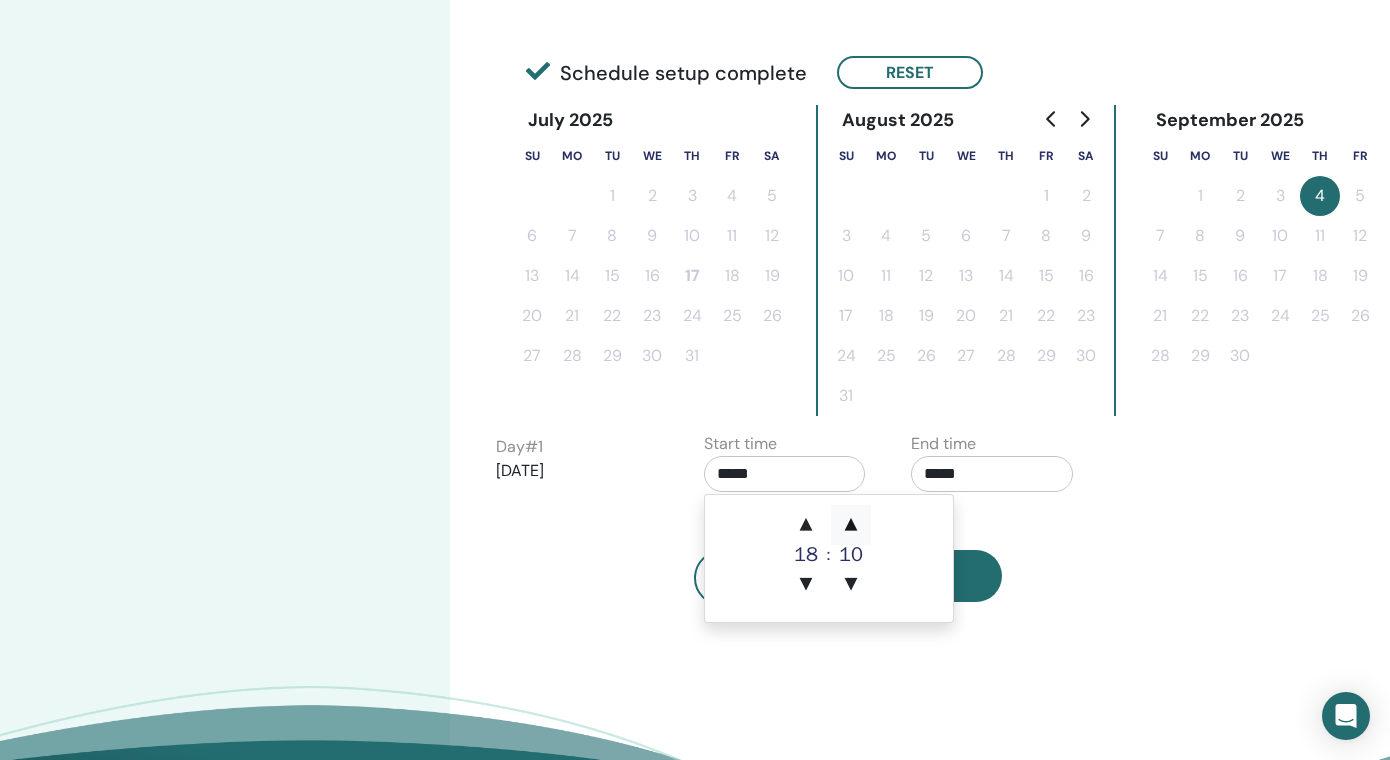 click on "▲" at bounding box center (851, 525) 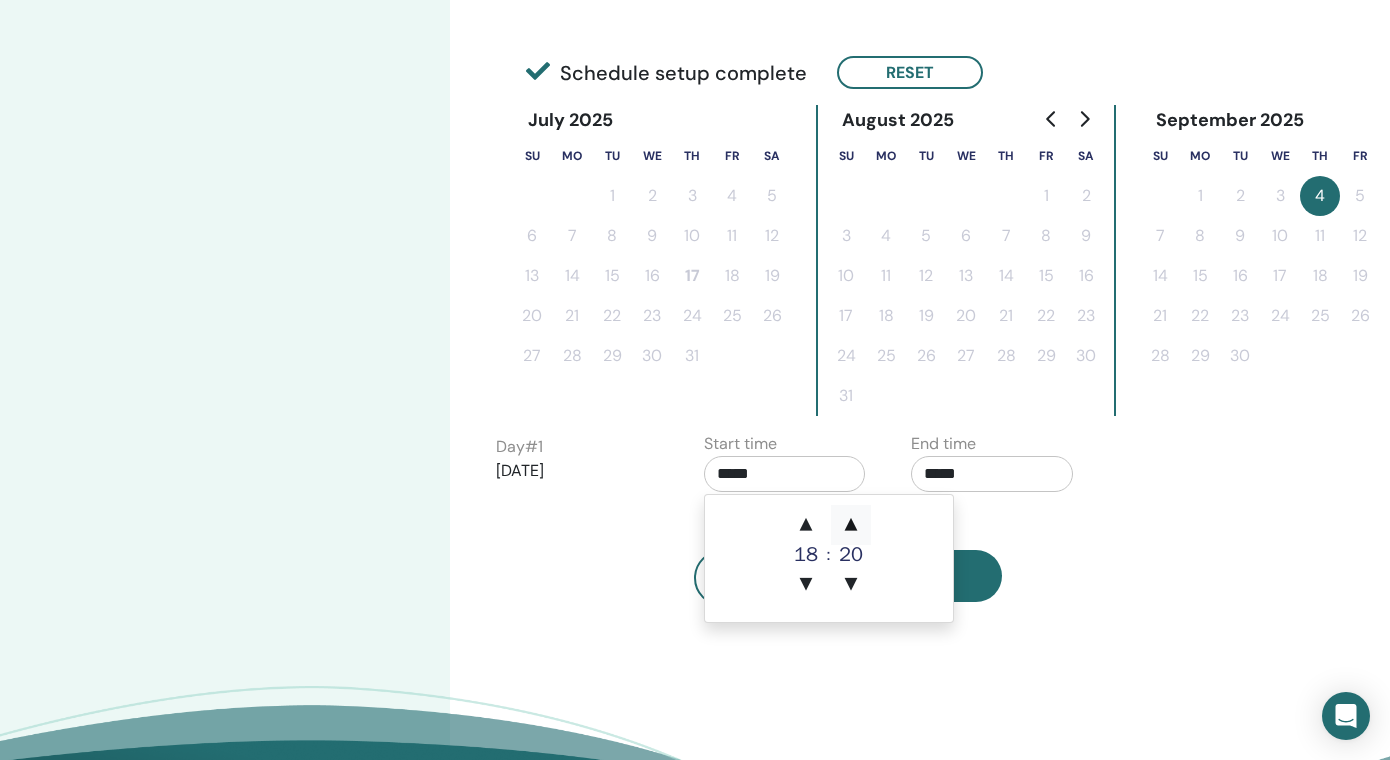 click on "▲" at bounding box center [851, 525] 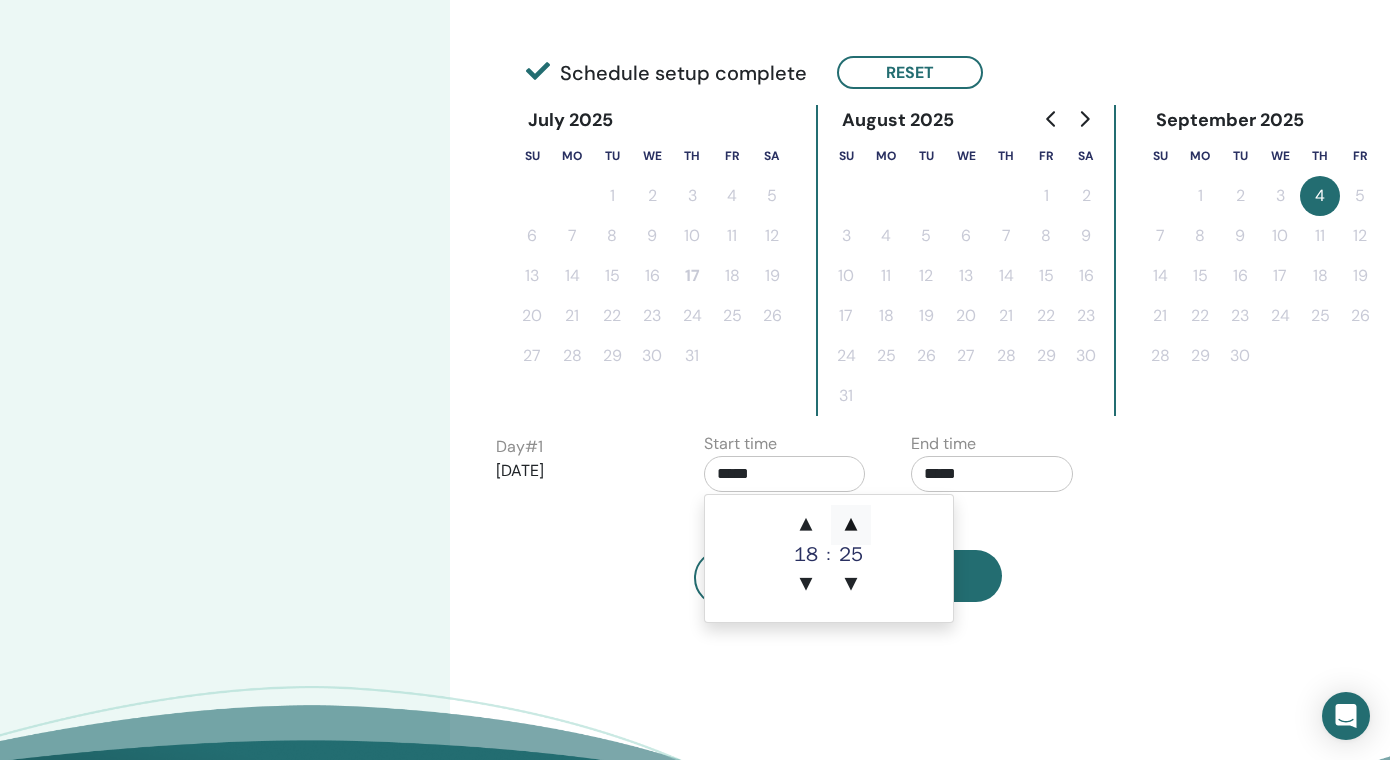 click on "▲" at bounding box center [851, 525] 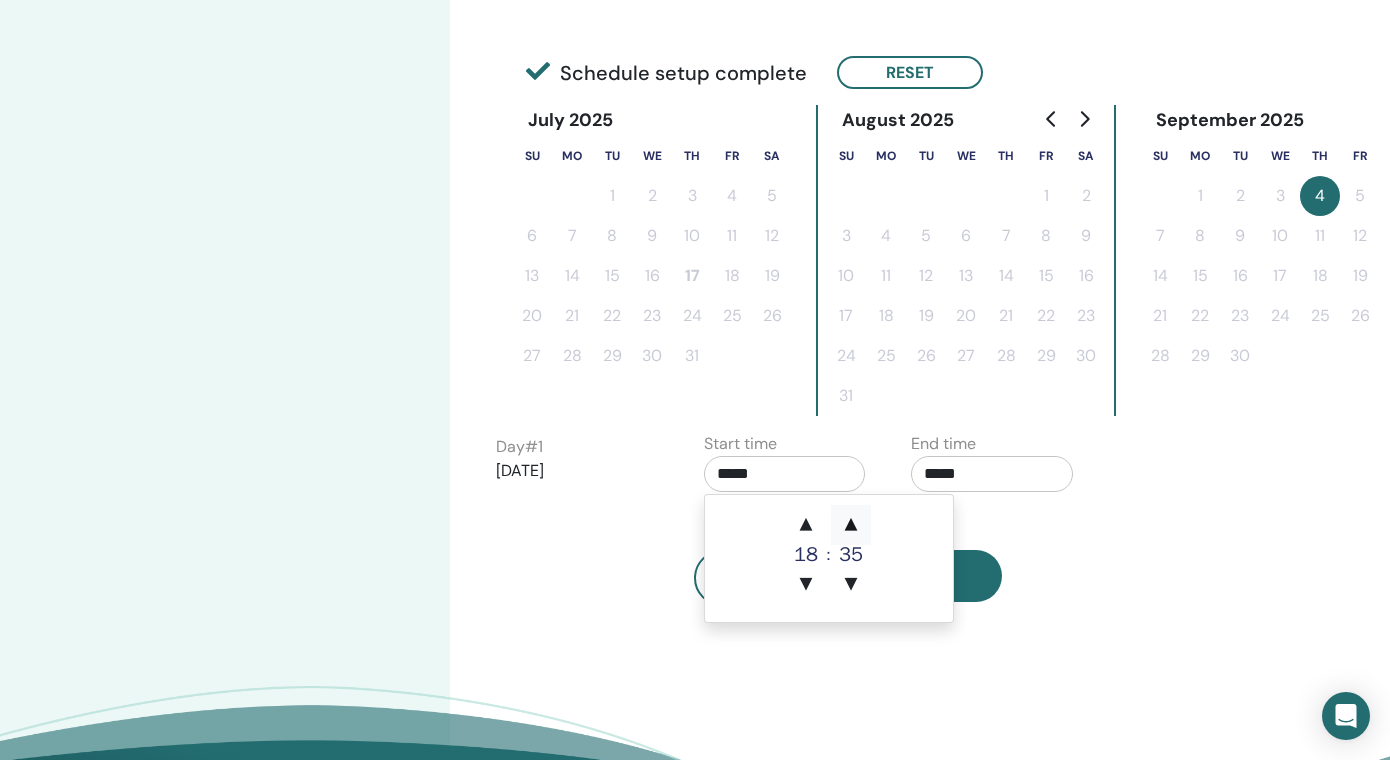 click on "▲" at bounding box center [851, 525] 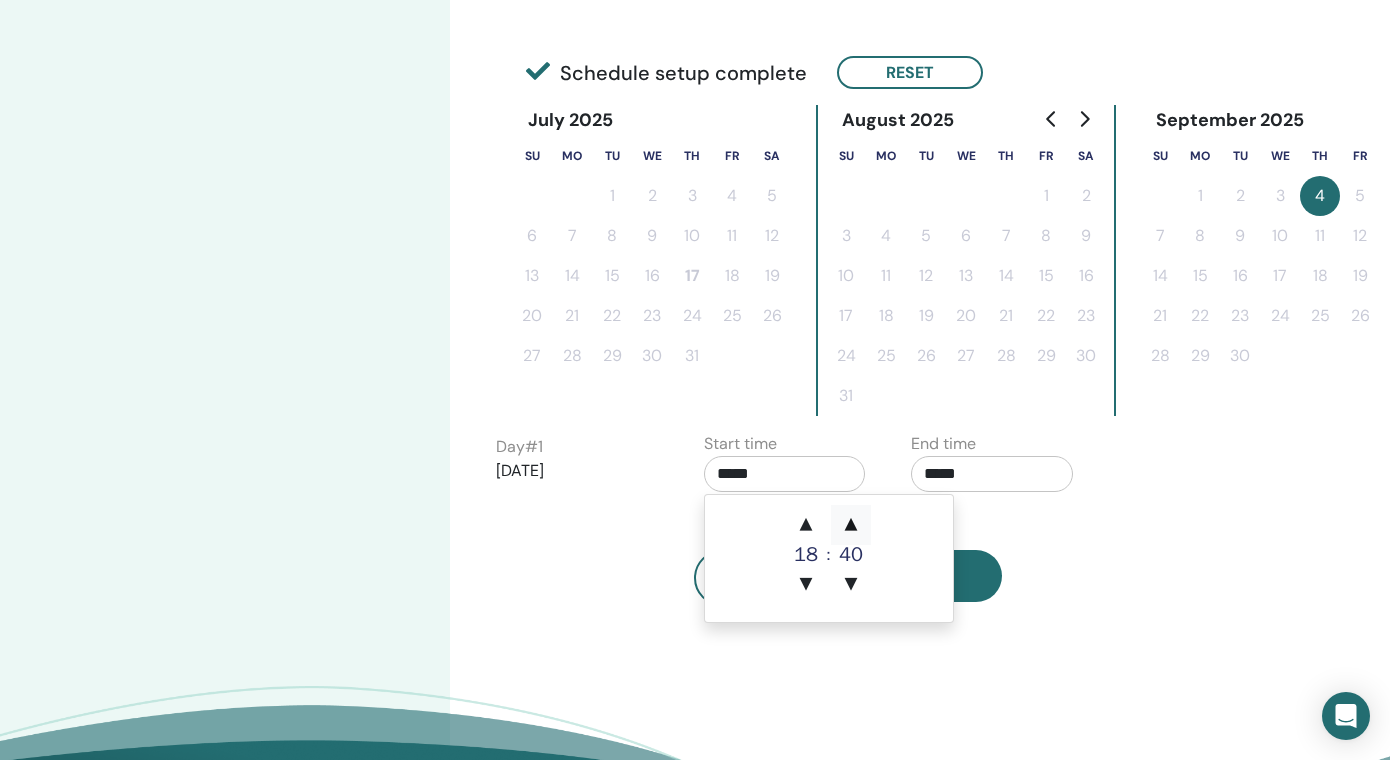 click on "▲" at bounding box center (851, 525) 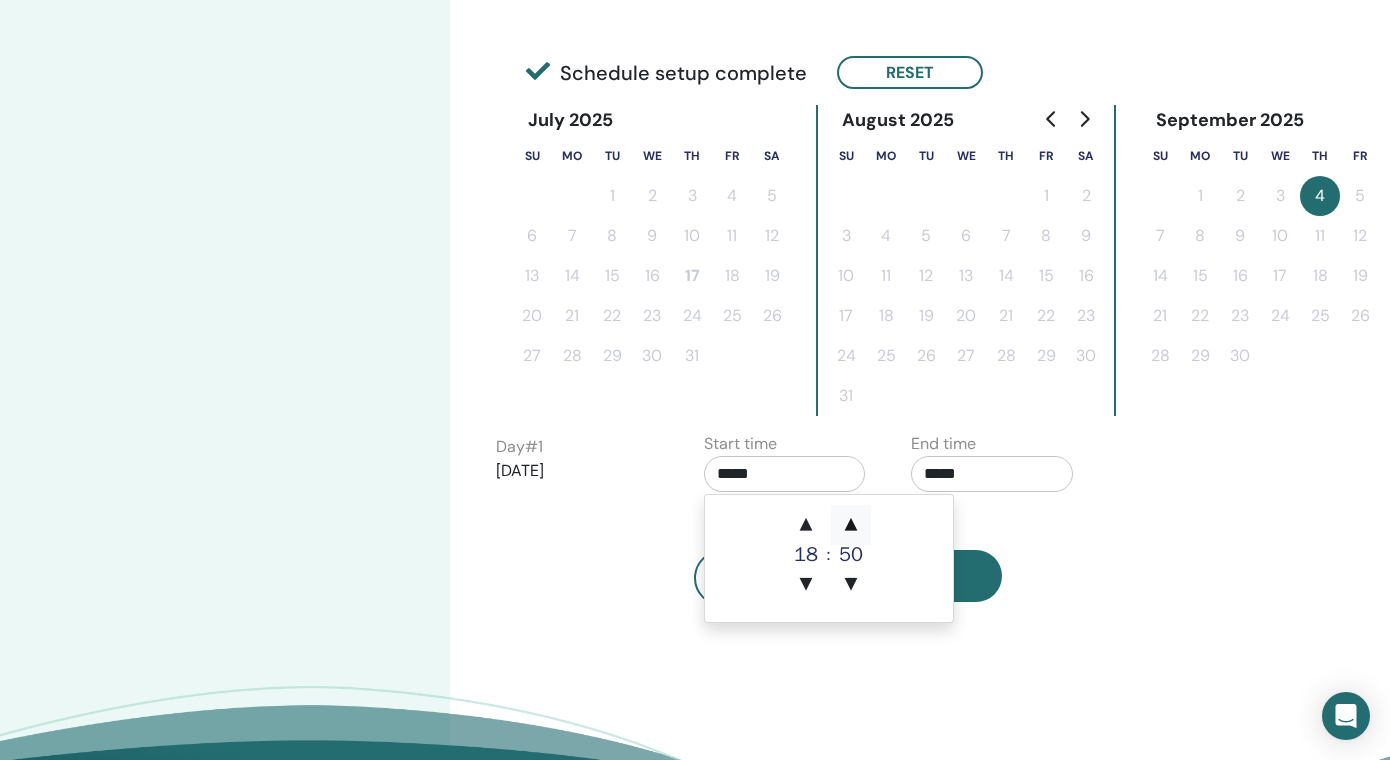 click on "▲" at bounding box center (851, 525) 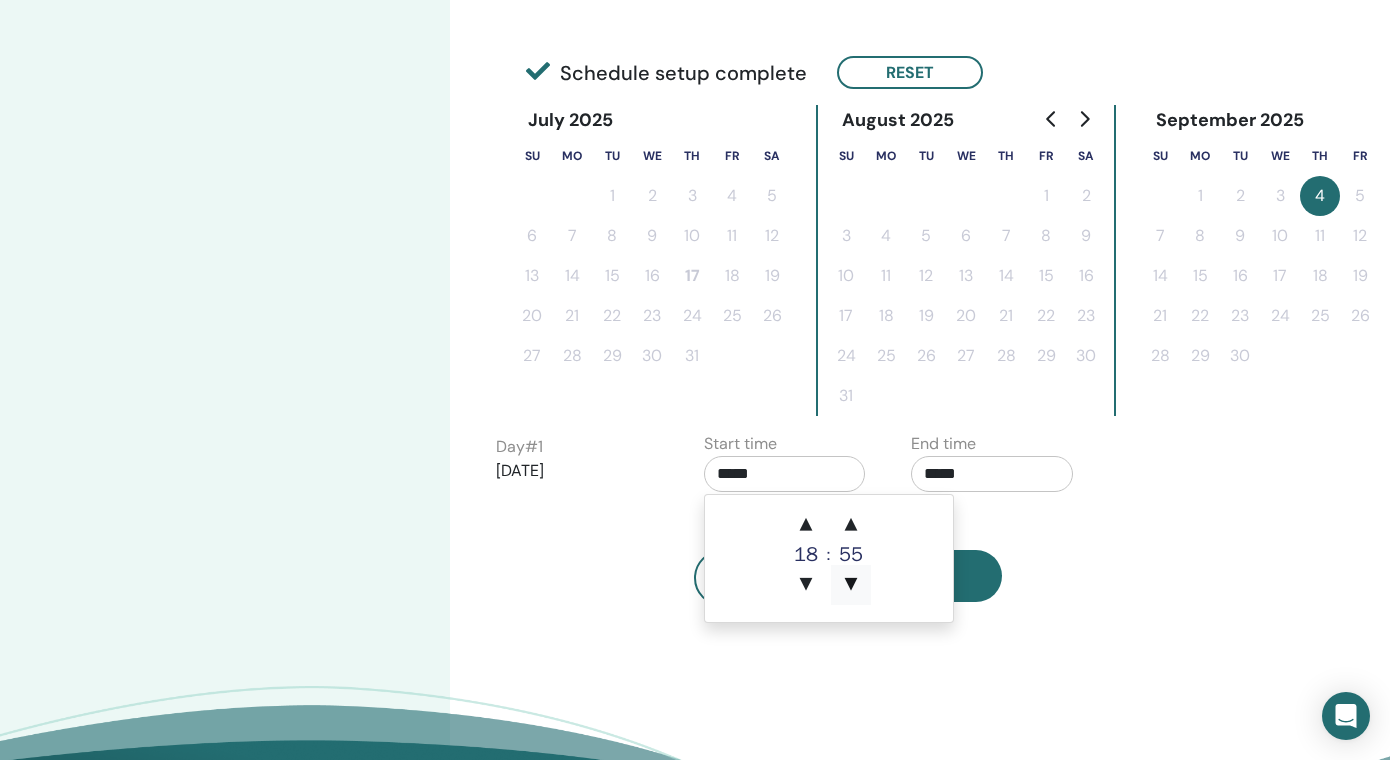 click on "▼" at bounding box center (851, 585) 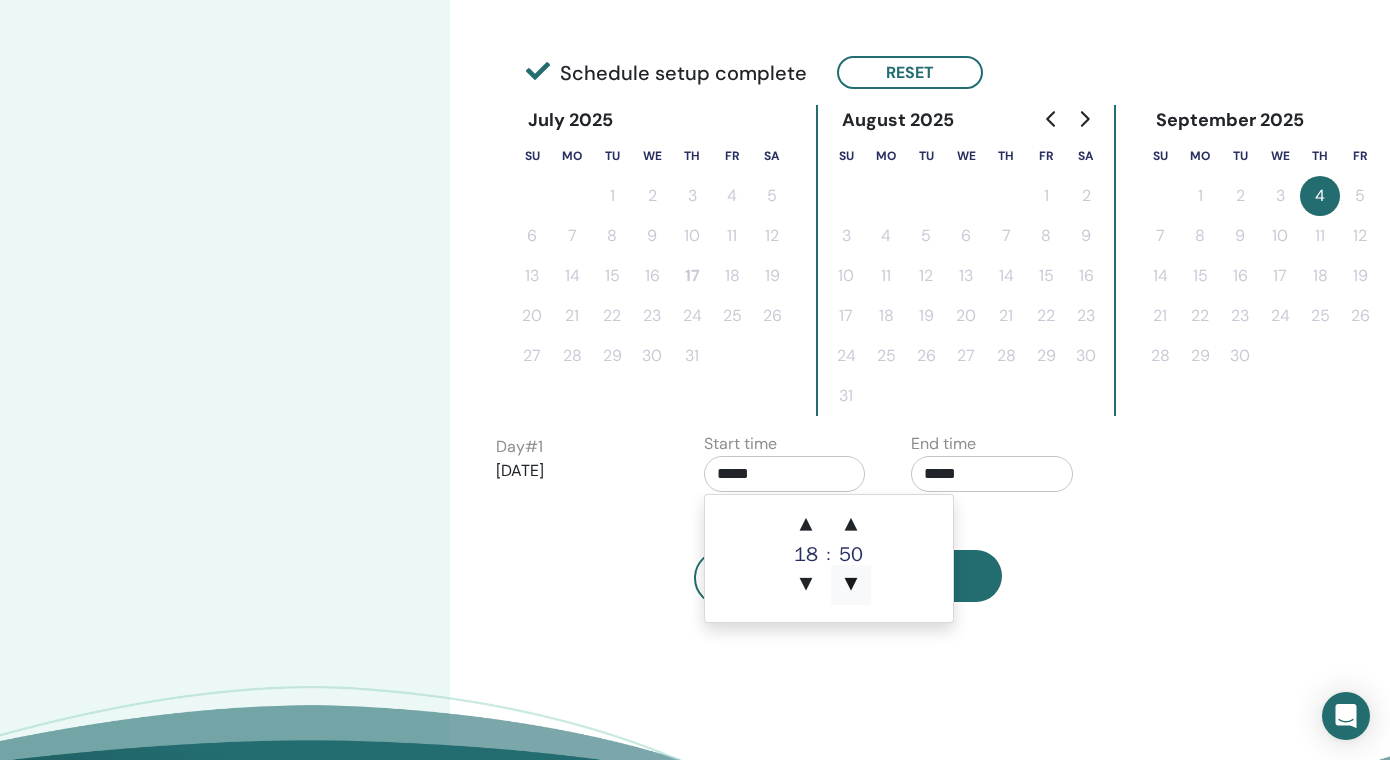 click on "▼" at bounding box center [851, 585] 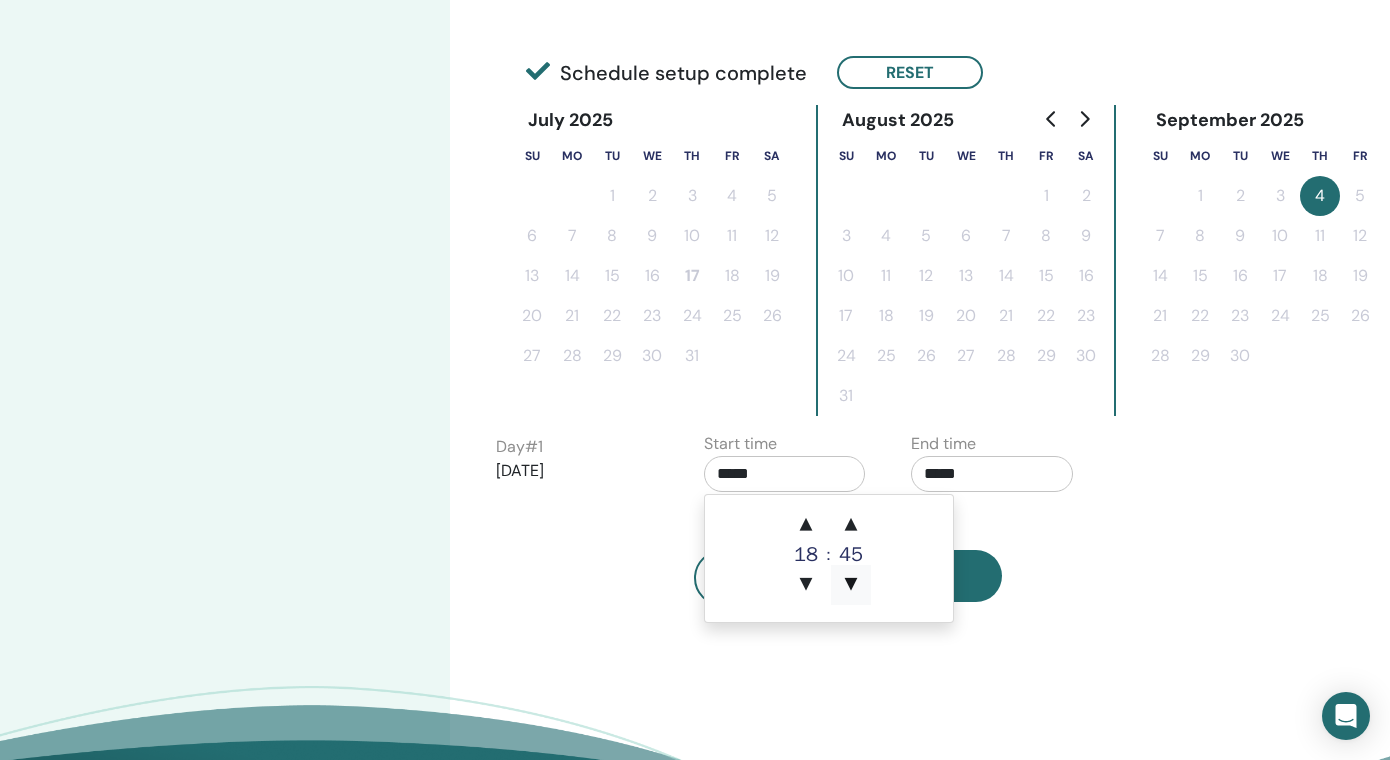 click on "▼" at bounding box center [851, 585] 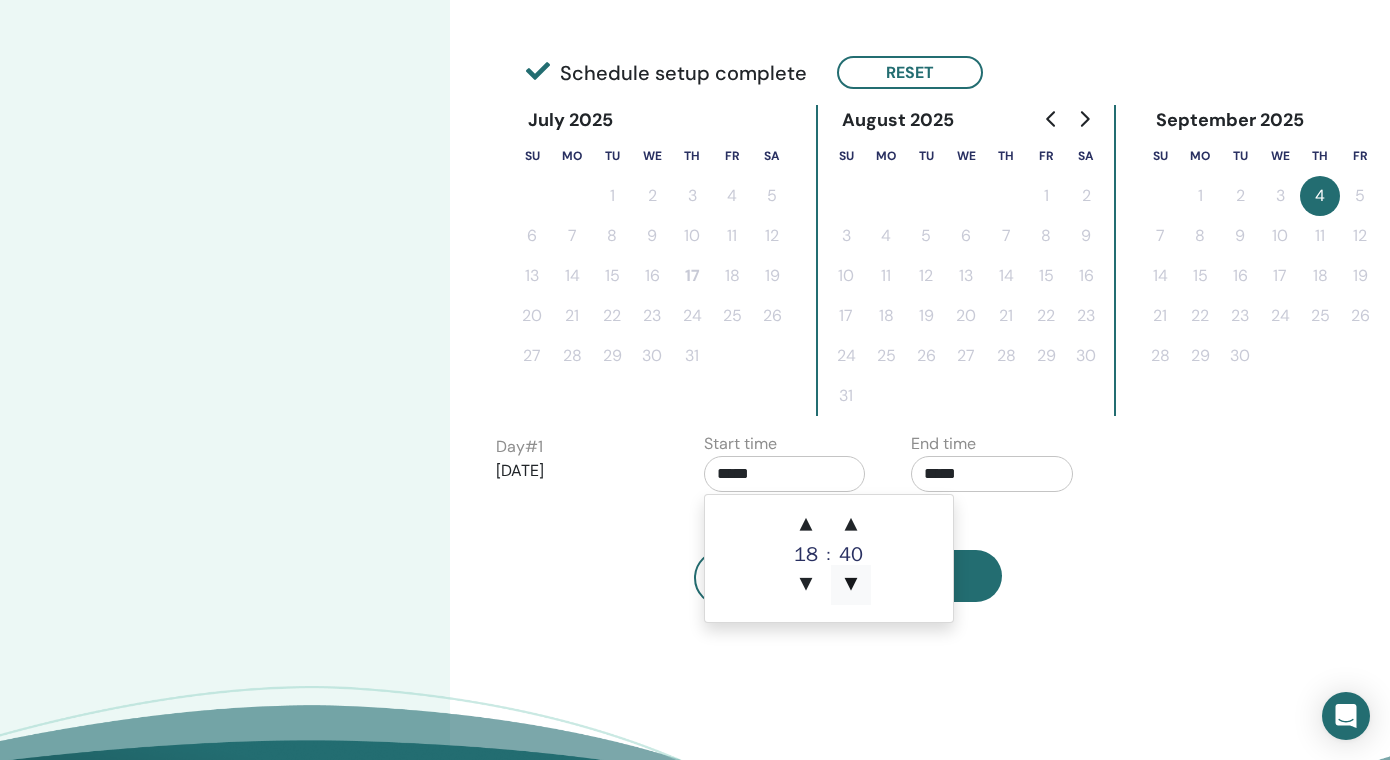 click on "▼" at bounding box center (851, 585) 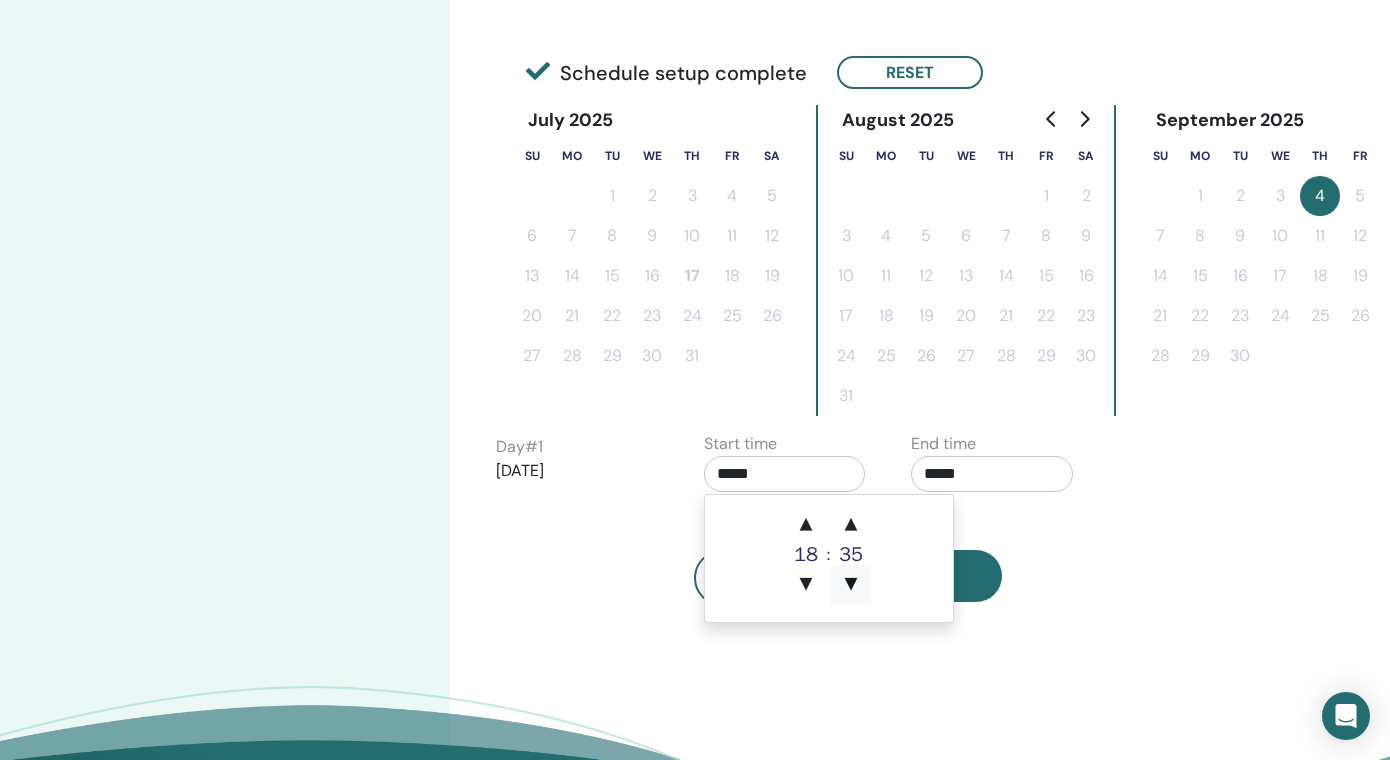 click on "▼" at bounding box center [851, 585] 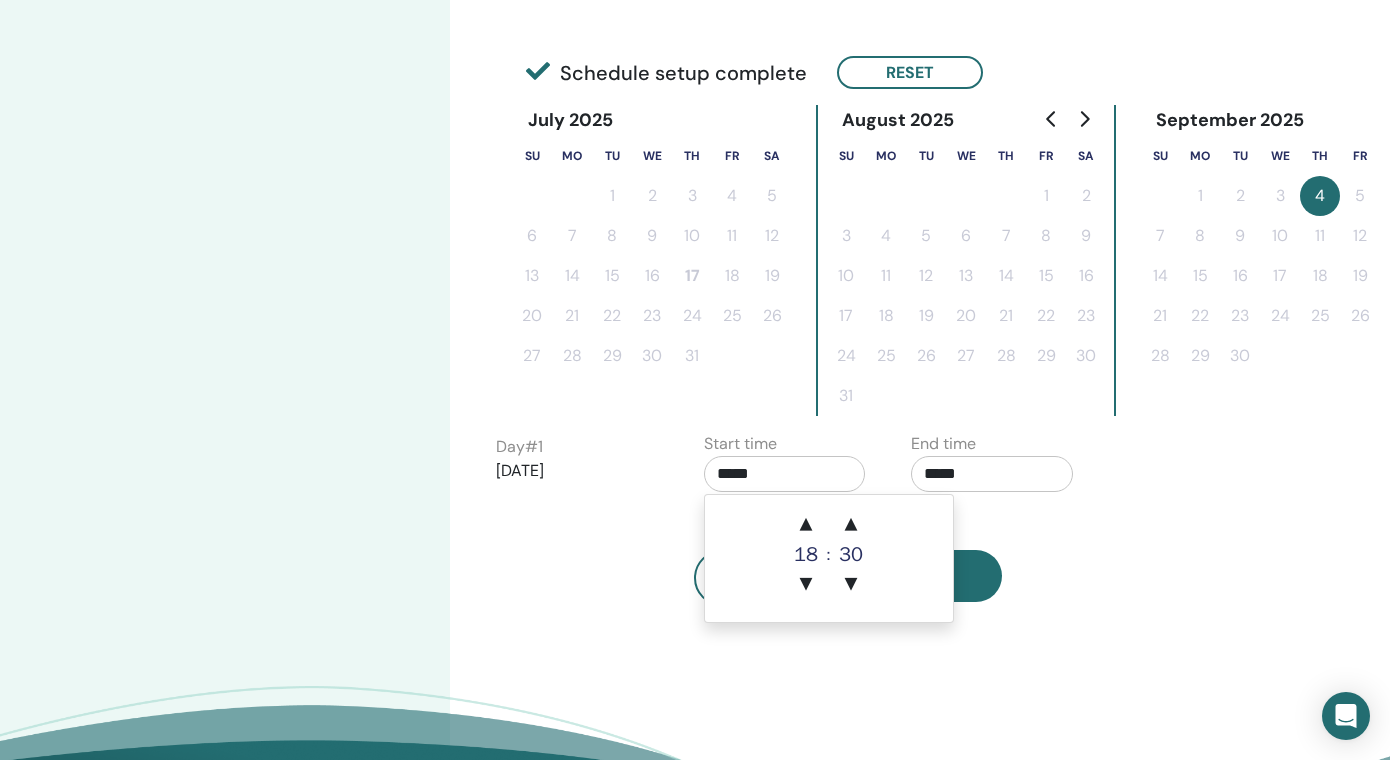 click on "*****" at bounding box center [992, 474] 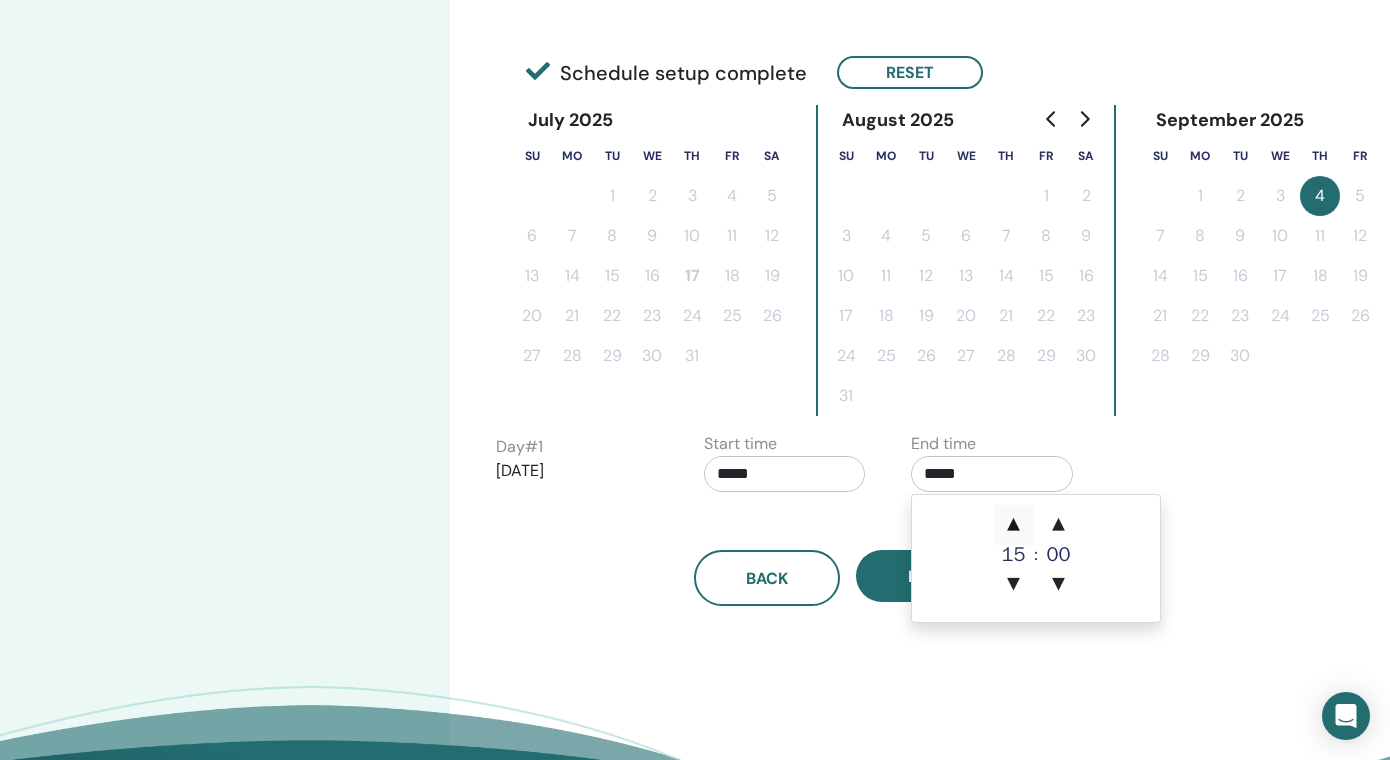 click on "▲" at bounding box center (1014, 525) 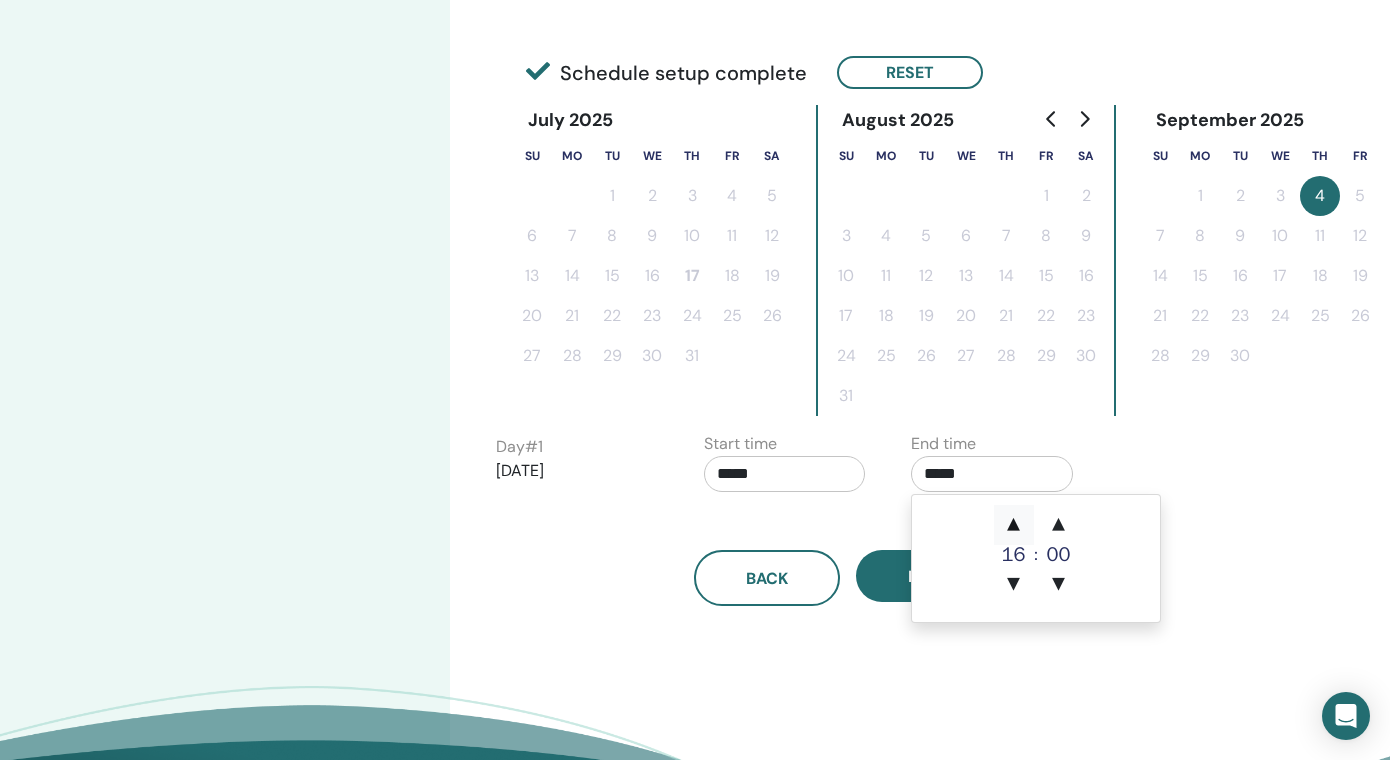 click on "▲" at bounding box center (1014, 525) 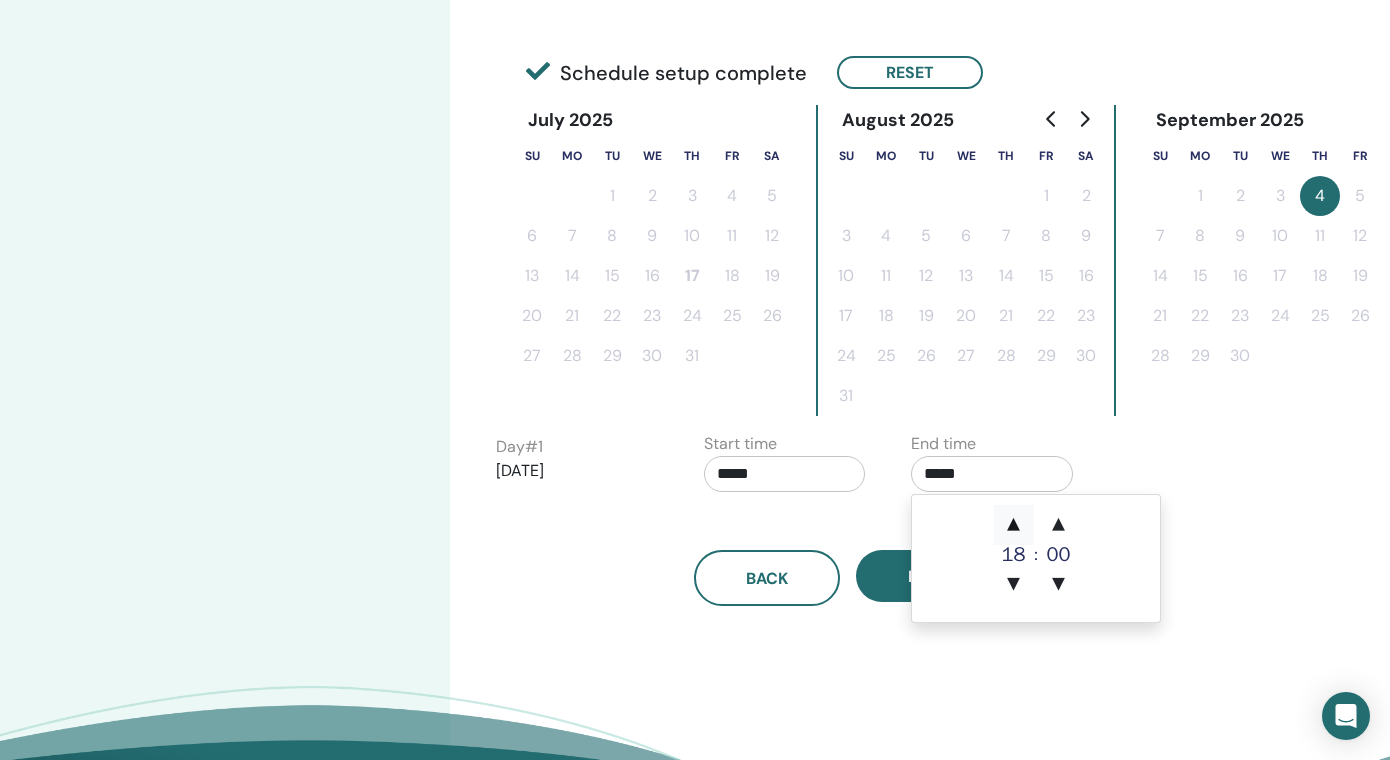 click on "▲" at bounding box center (1014, 525) 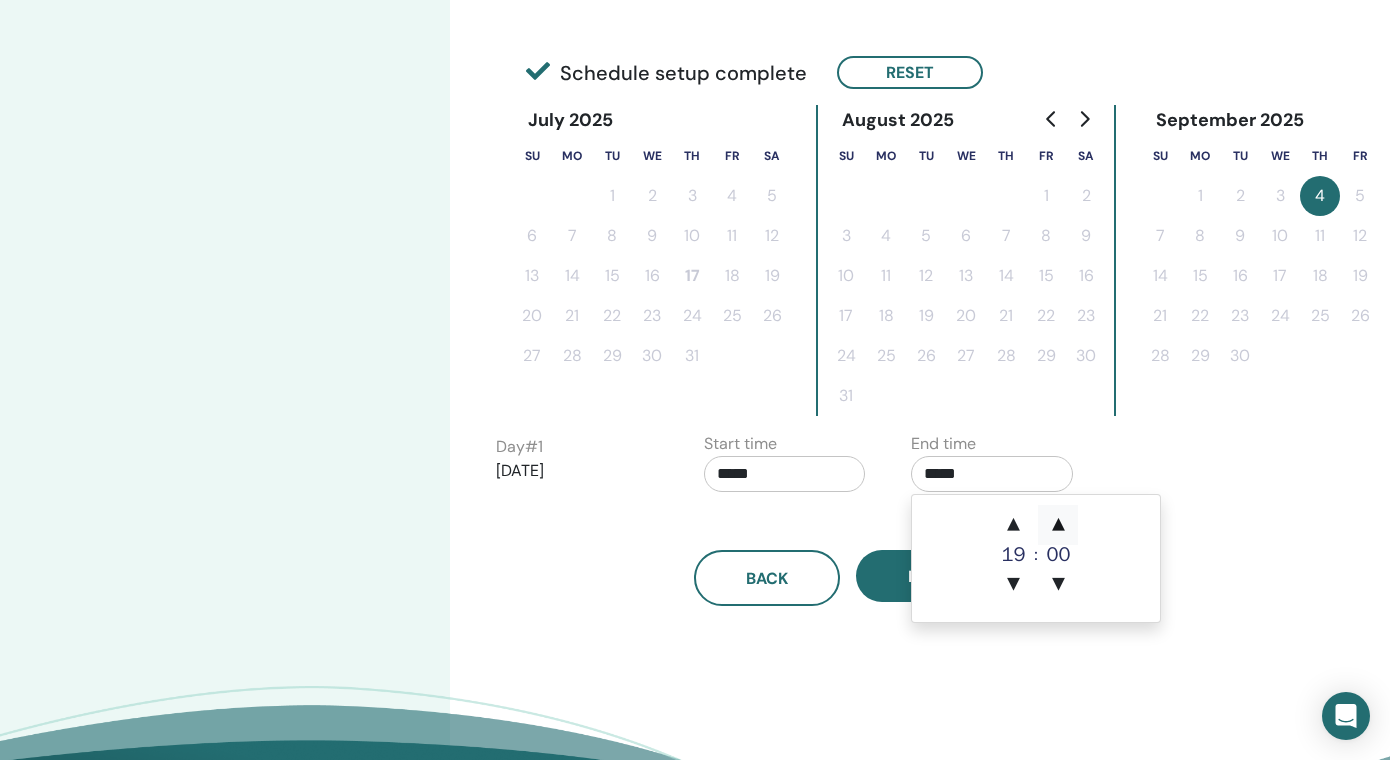 click on "▲" at bounding box center [1058, 525] 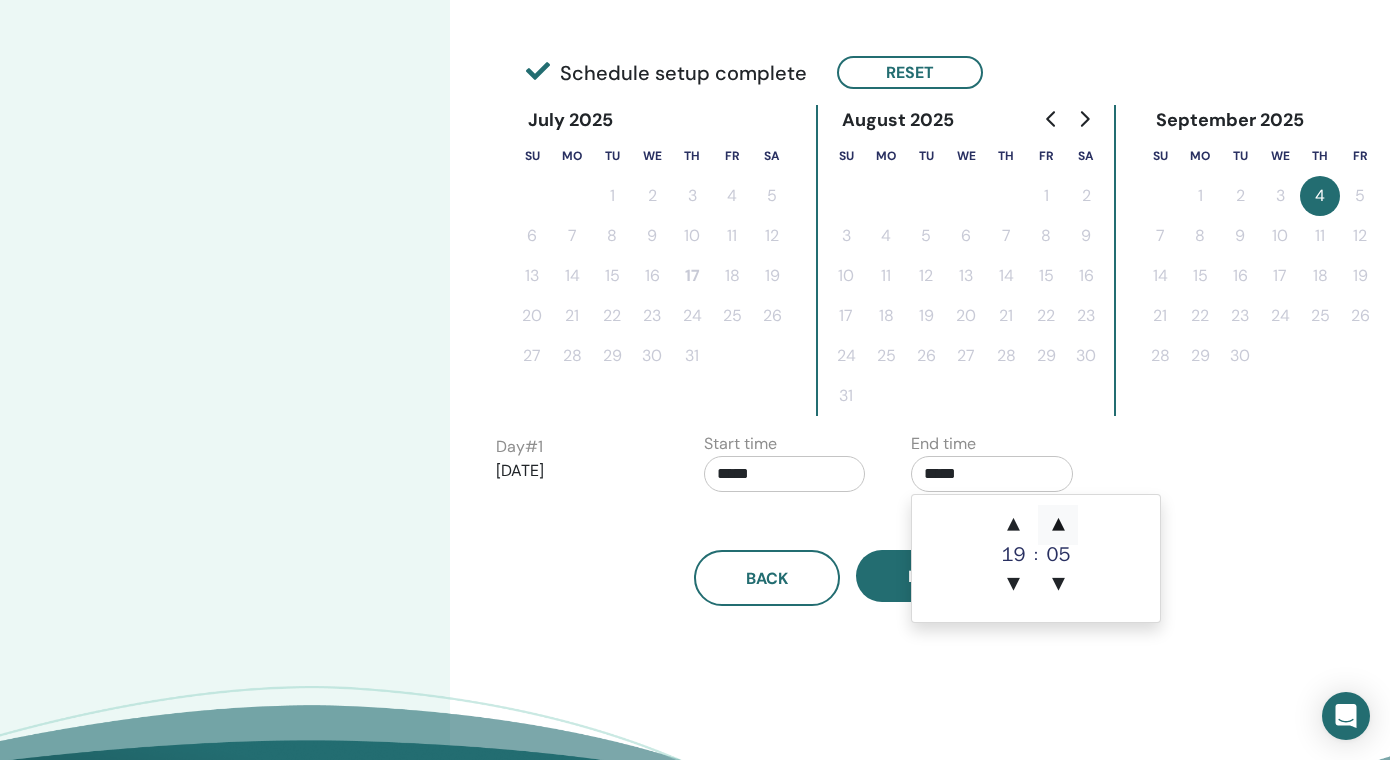 click on "▲" at bounding box center [1058, 525] 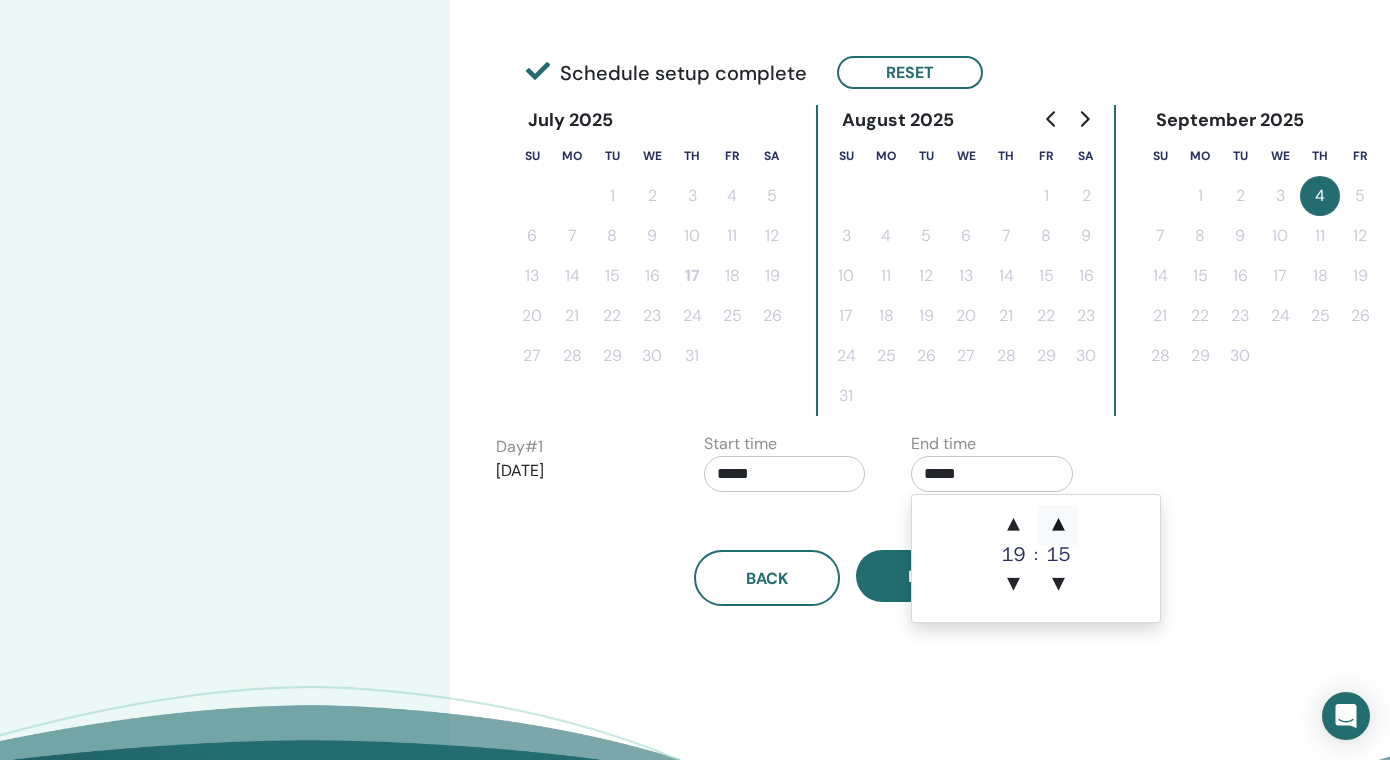 click on "▲" at bounding box center [1058, 525] 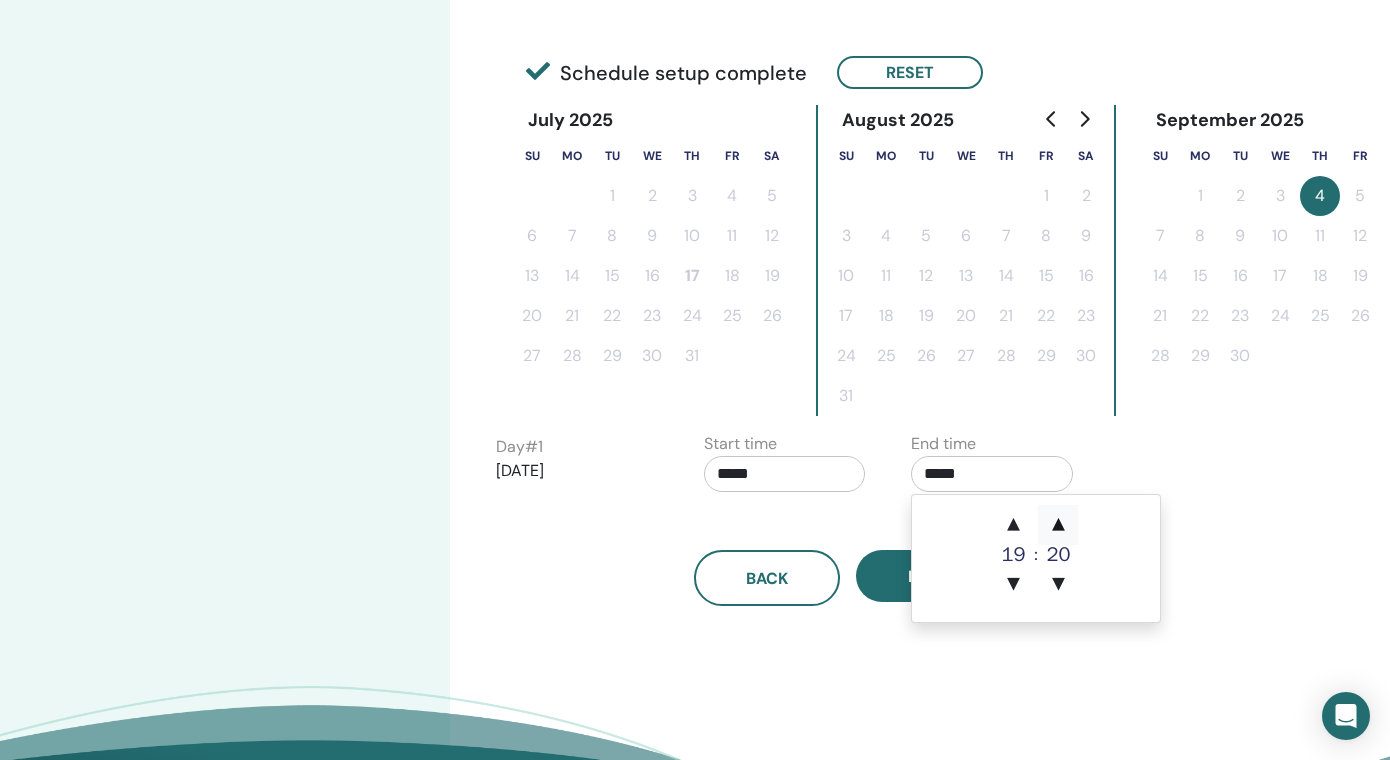 click on "▲" at bounding box center [1058, 525] 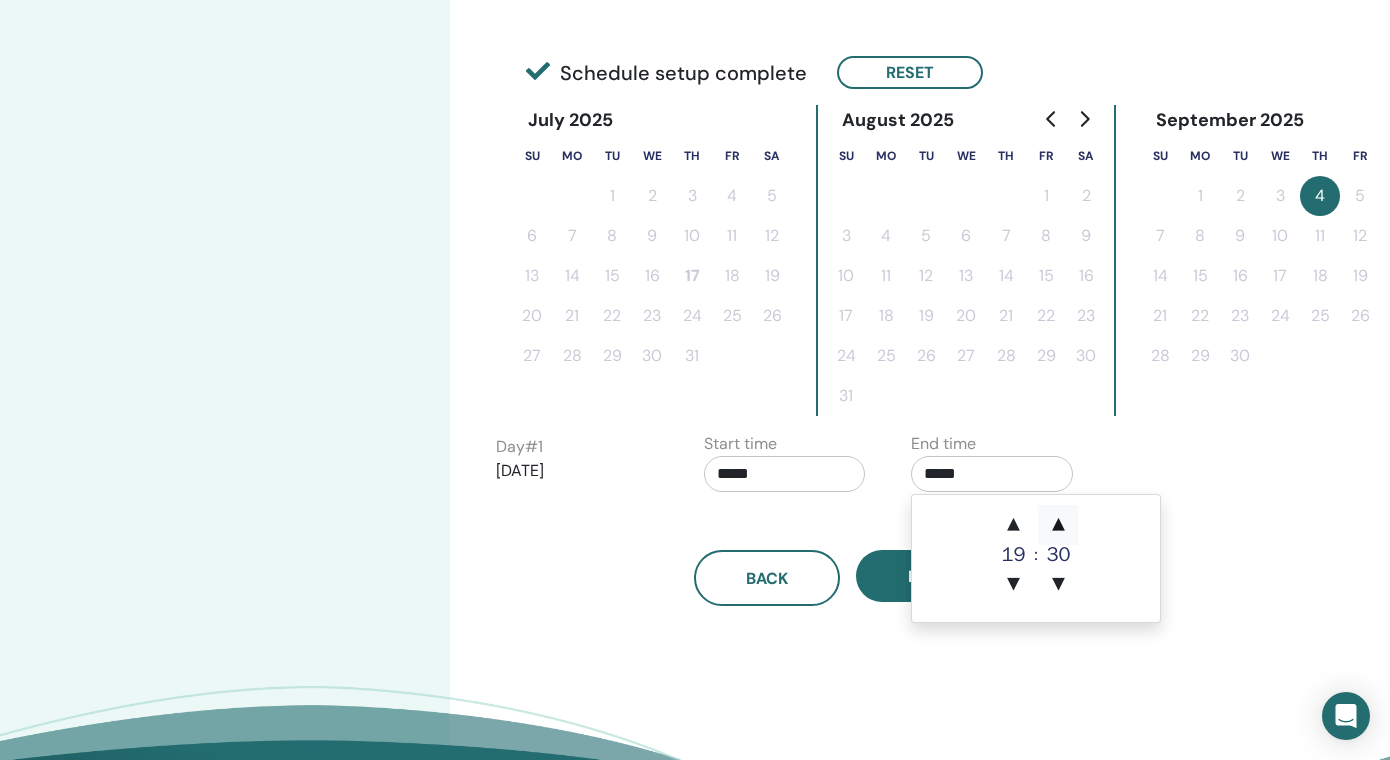 click on "▲" at bounding box center [1058, 525] 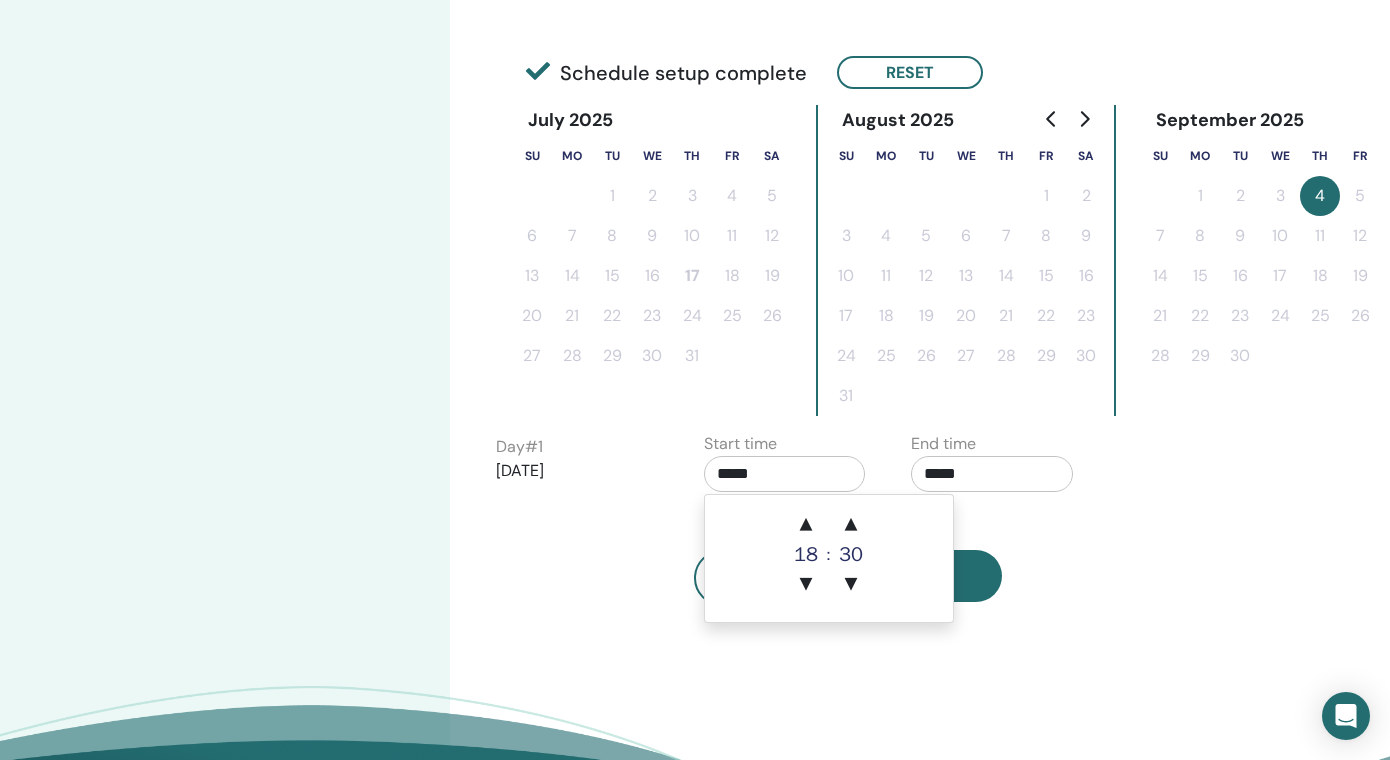 click on "*****" at bounding box center [785, 474] 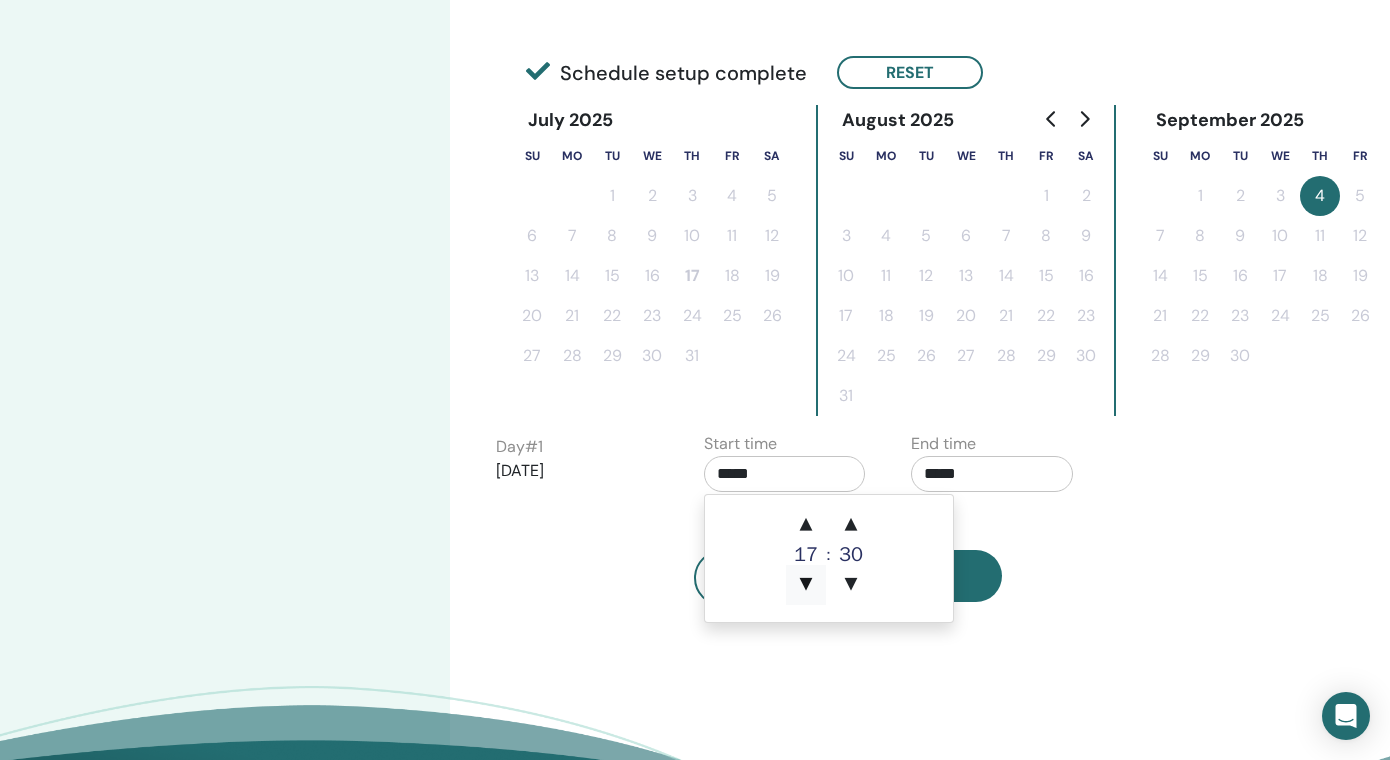 click on "▼" at bounding box center [806, 585] 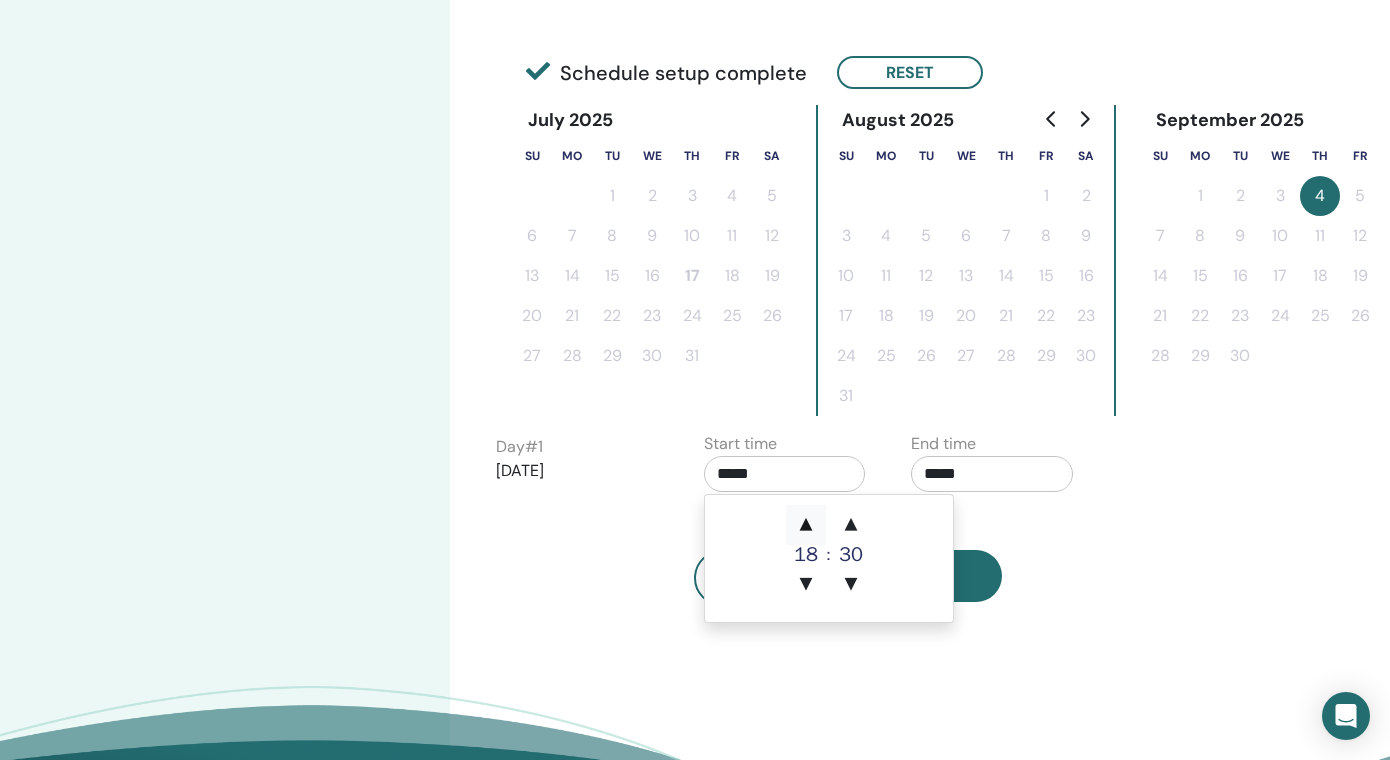 click on "▲" at bounding box center [806, 525] 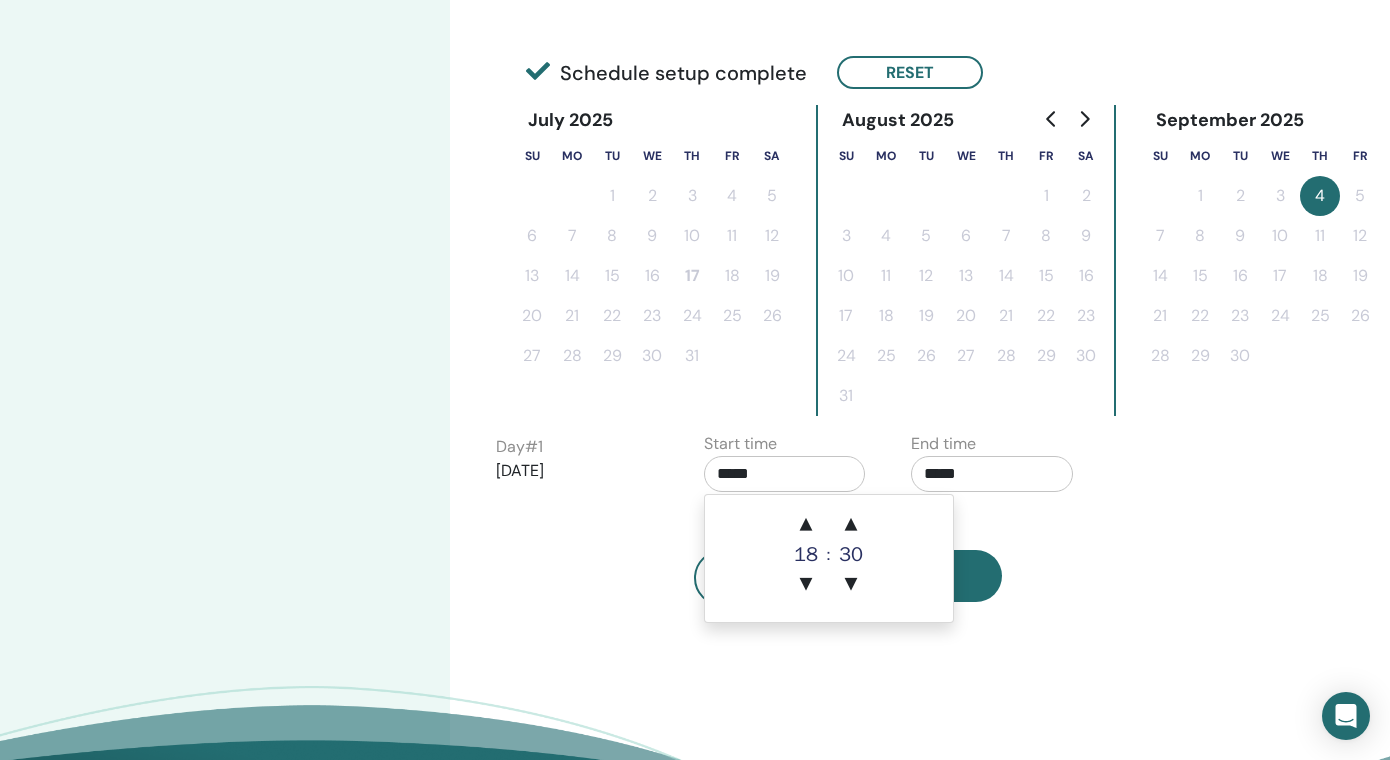 click on "Back Next" at bounding box center (848, 578) 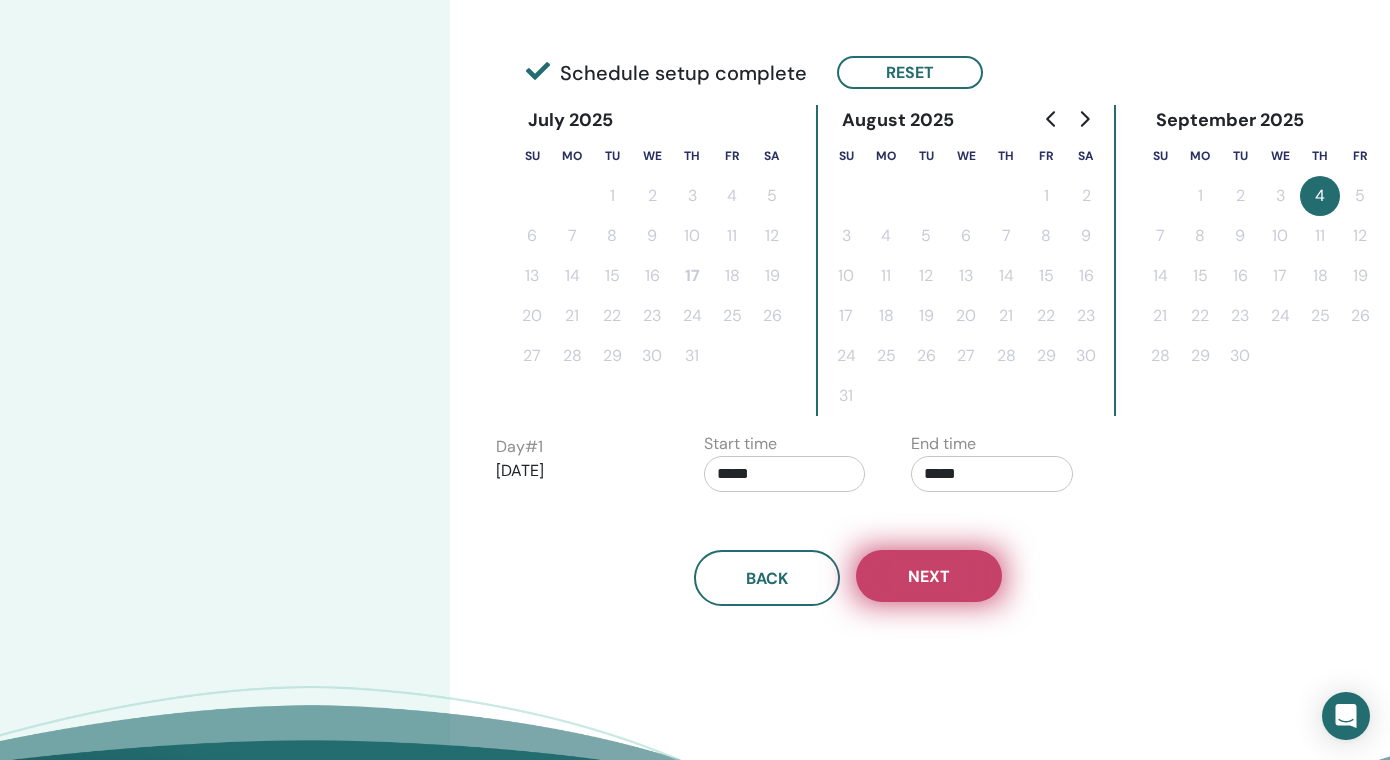 click on "Next" at bounding box center [929, 576] 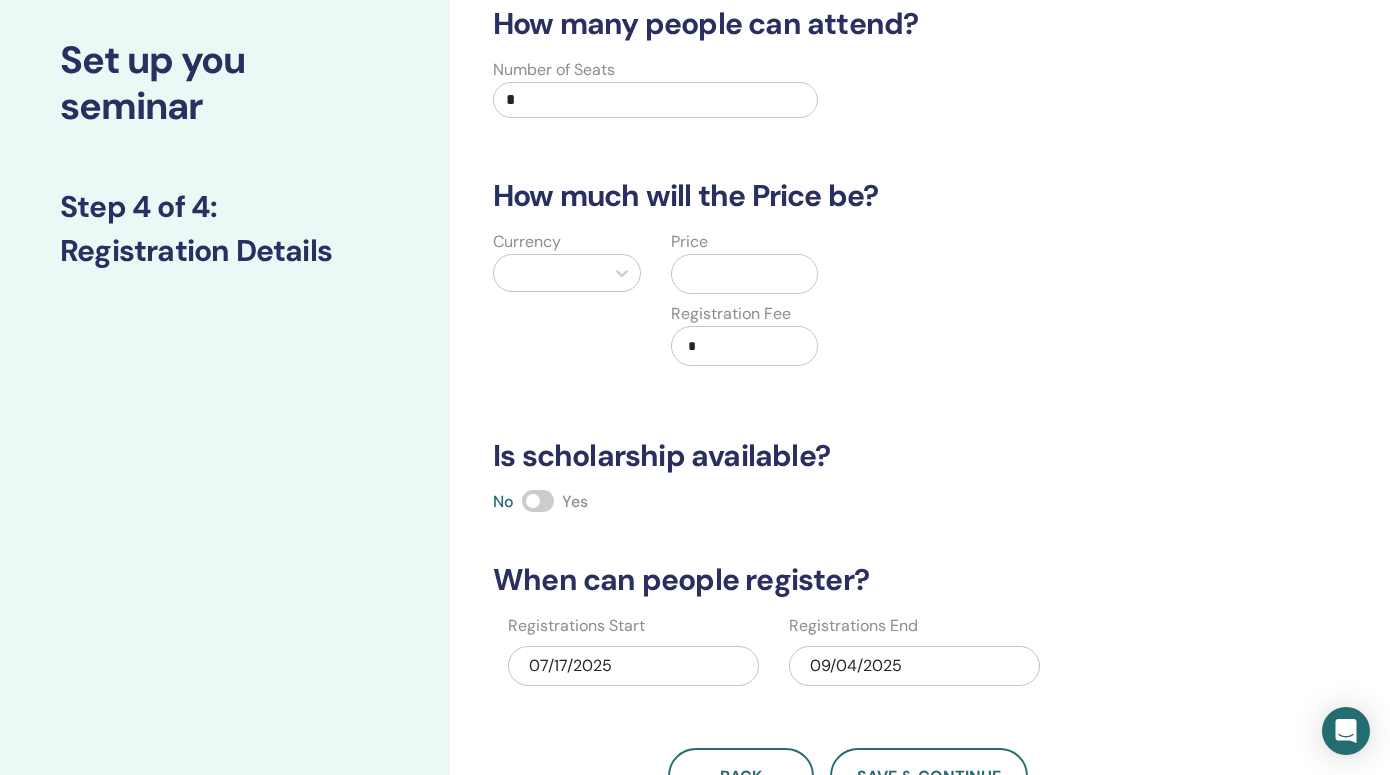 scroll, scrollTop: 0, scrollLeft: 0, axis: both 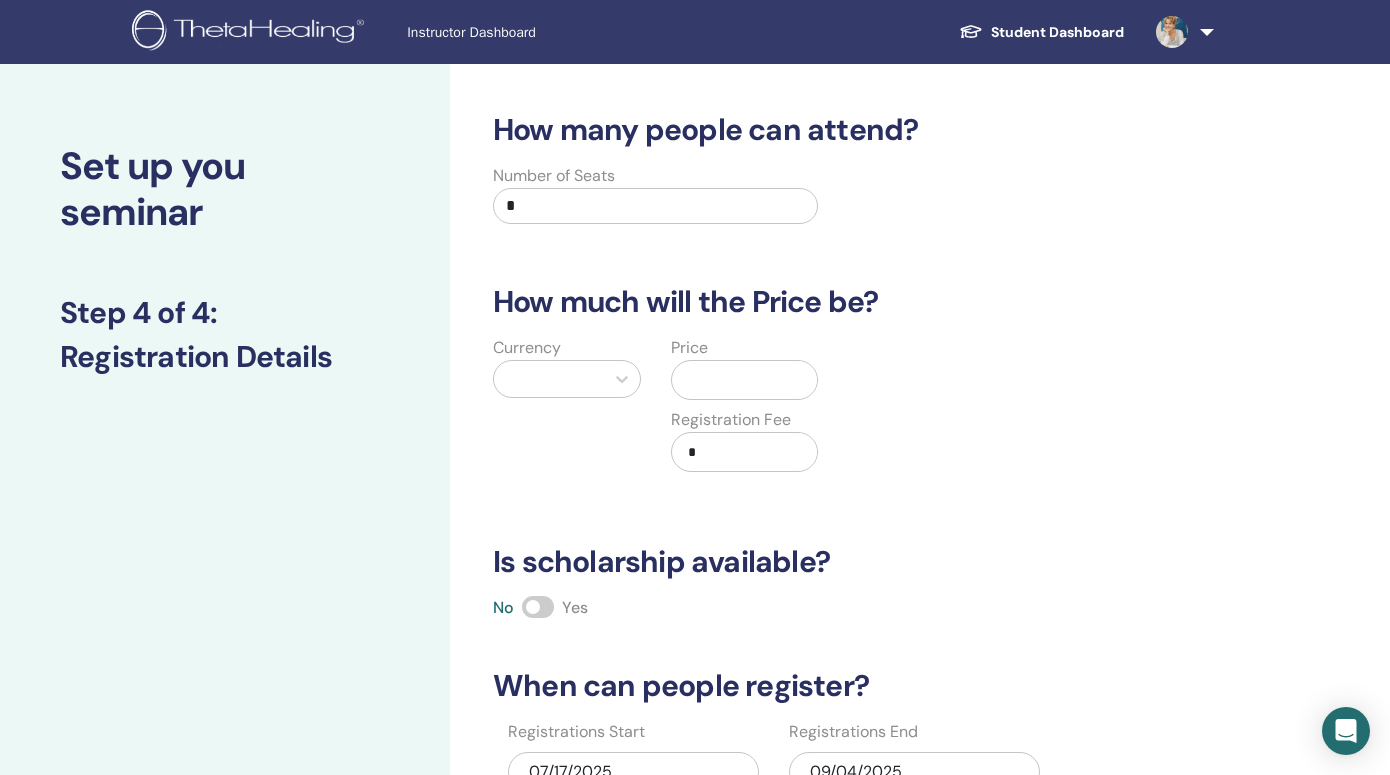 click on "*" at bounding box center (655, 206) 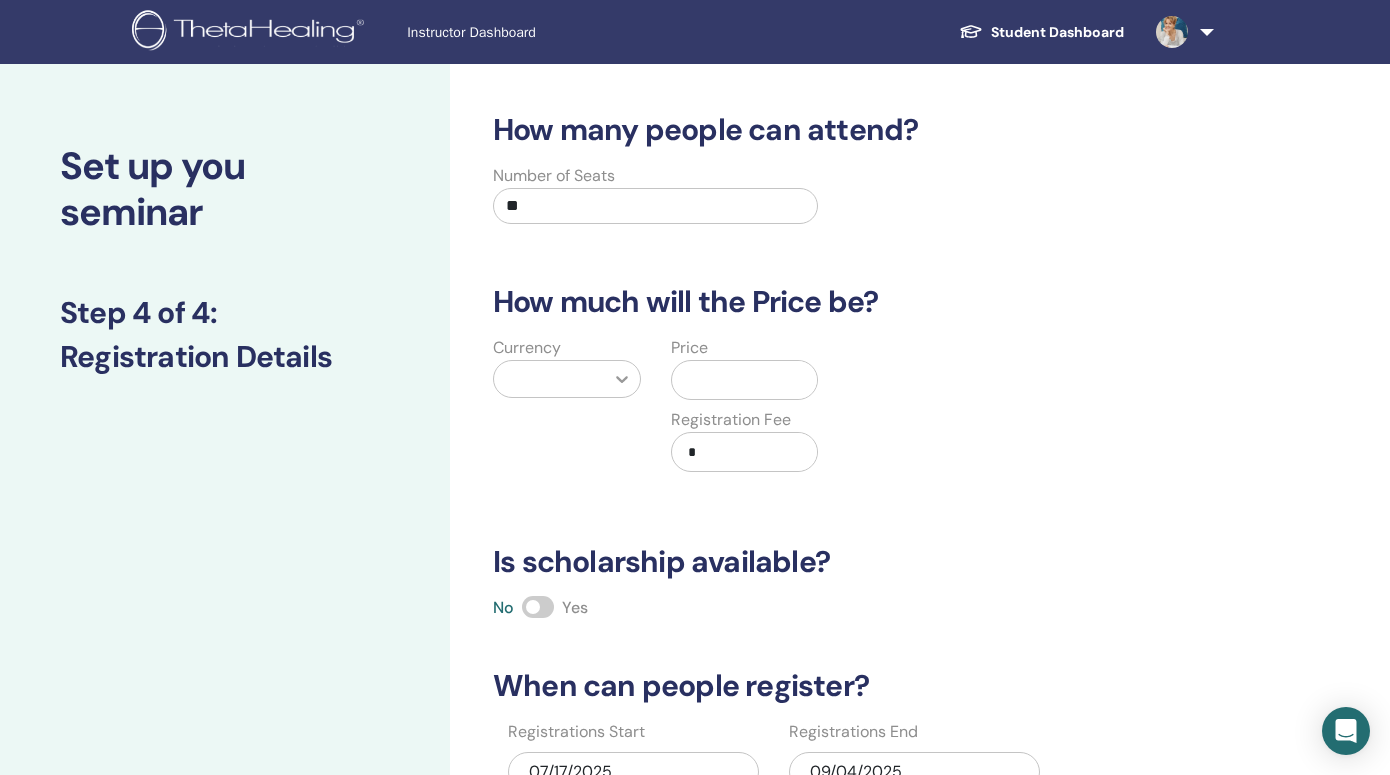 type on "**" 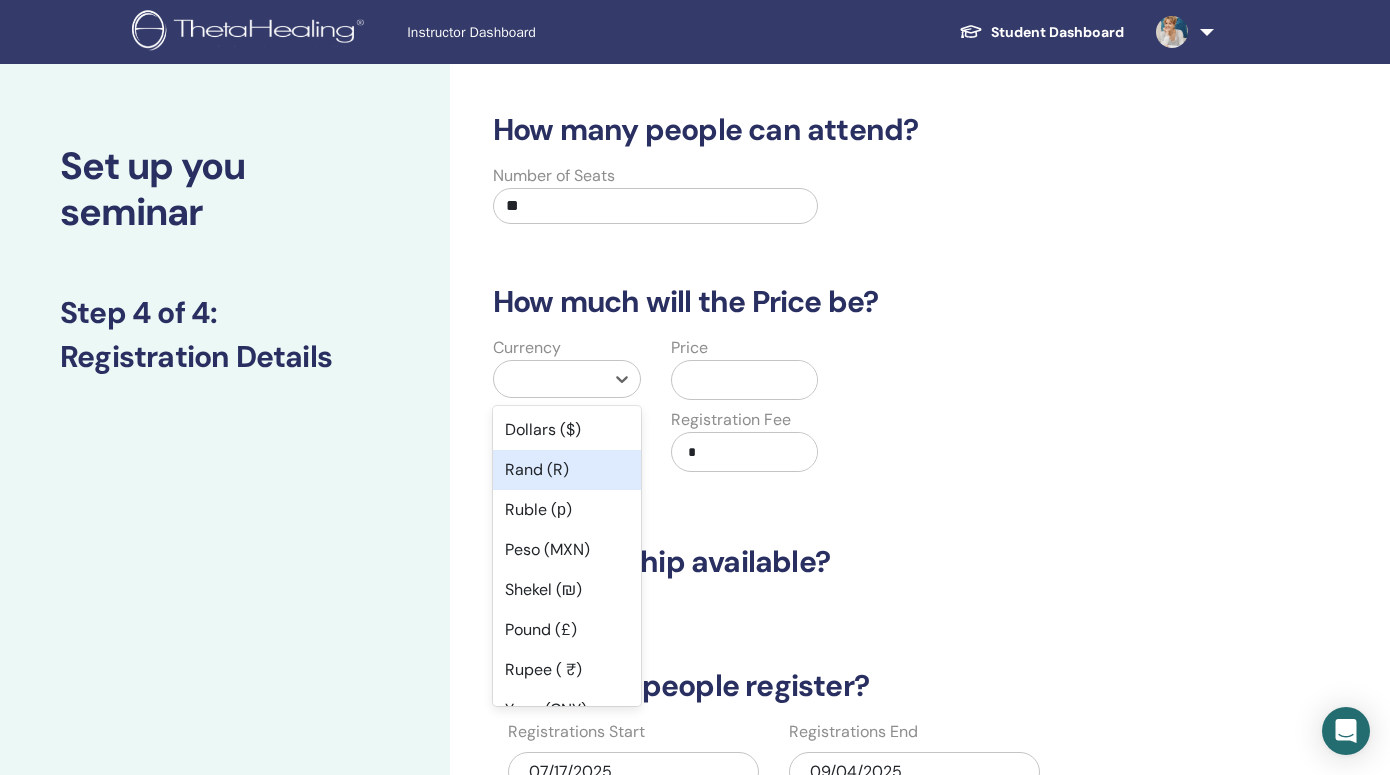 click on "Currency option Rand (R) focused, 2 of 45. 45 results available. Use Up and Down to choose options, press Enter to select the currently focused option, press Escape to exit the menu, press Tab to select the option and exit the menu. Dollars ($) Rand (R) Ruble (р) Peso (MXN) Shekel (₪) Pound (£) Rupee ( ₹) Yuan (CNY) Yen (¥) Polish Zloty (PLN) Brazilian Real (R) Australian Dollar (AUD) New Zealand Dollar (NZD) Canadian (CAD) Cuban Peso (CUP) Croatian Kuna (HRK) Ukrainian Hryvna (UAH) Romanian New Leu (RON) Swiss Franc (CHF) UAE Dirham (AED) Czech Koruna (Kč) Kuwaiti Dinar (د.ك) Omani Rial (﷼) Bahraini Dinar (.د.ب) Qatari Riyal (ر.ق) Saudi Riyal (ر.س) Iranian Rial (﷼) Bulgarian lev (лв.) Jordanian Dinar (د.ا) Hungarian Forint (HUF) Chilean Peso (CLP) Türk Lirası (₺) Turkish Lira (₺) Iraqi Dinar (ع.د) Euro (€) Danish Krone (DKK) Norwegian Krone (NOK) Swedish Krona (SEK) Egyptian Pound (E£) Argentine Peso (ARS) New Taiwan Dollar (TWD) South Korean Won (KRW) Singapore dollar (S$)" at bounding box center (833, 416) 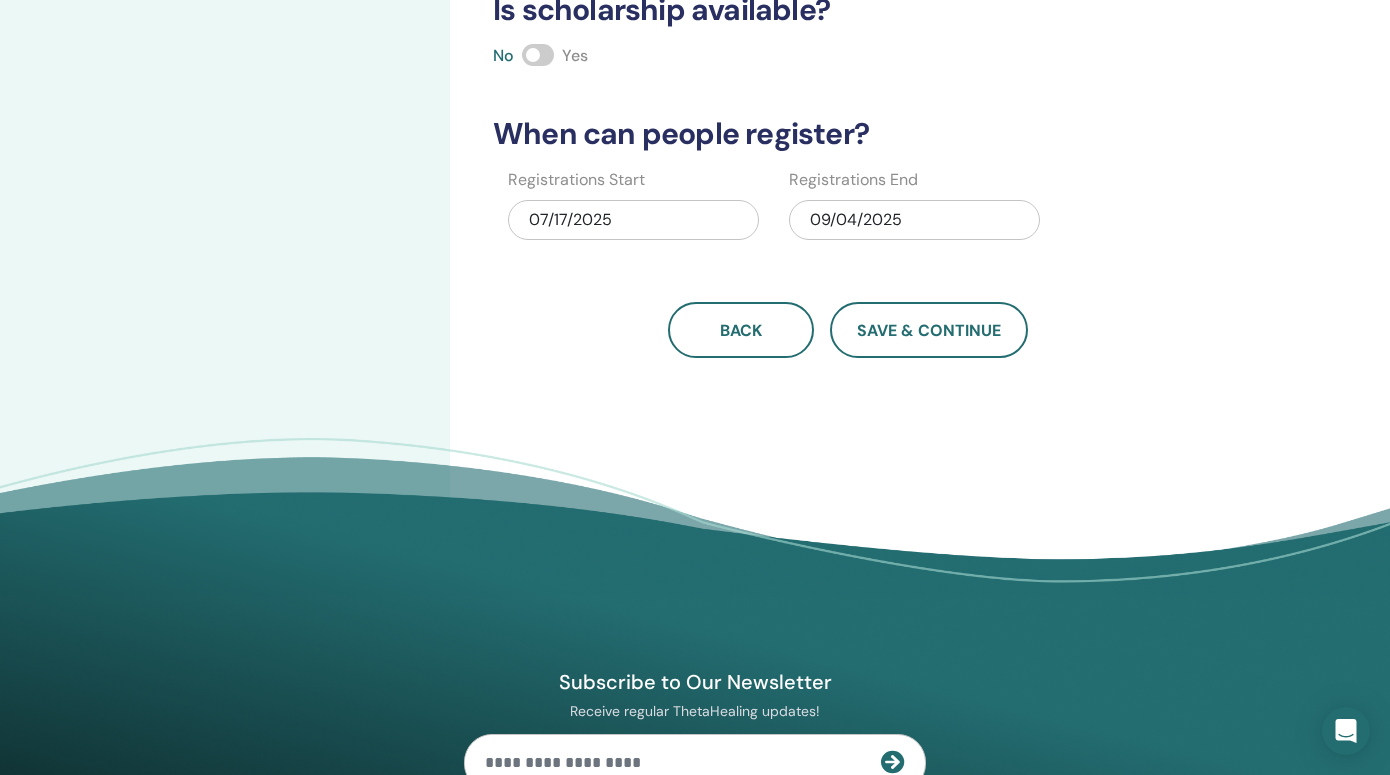 scroll, scrollTop: 460, scrollLeft: 0, axis: vertical 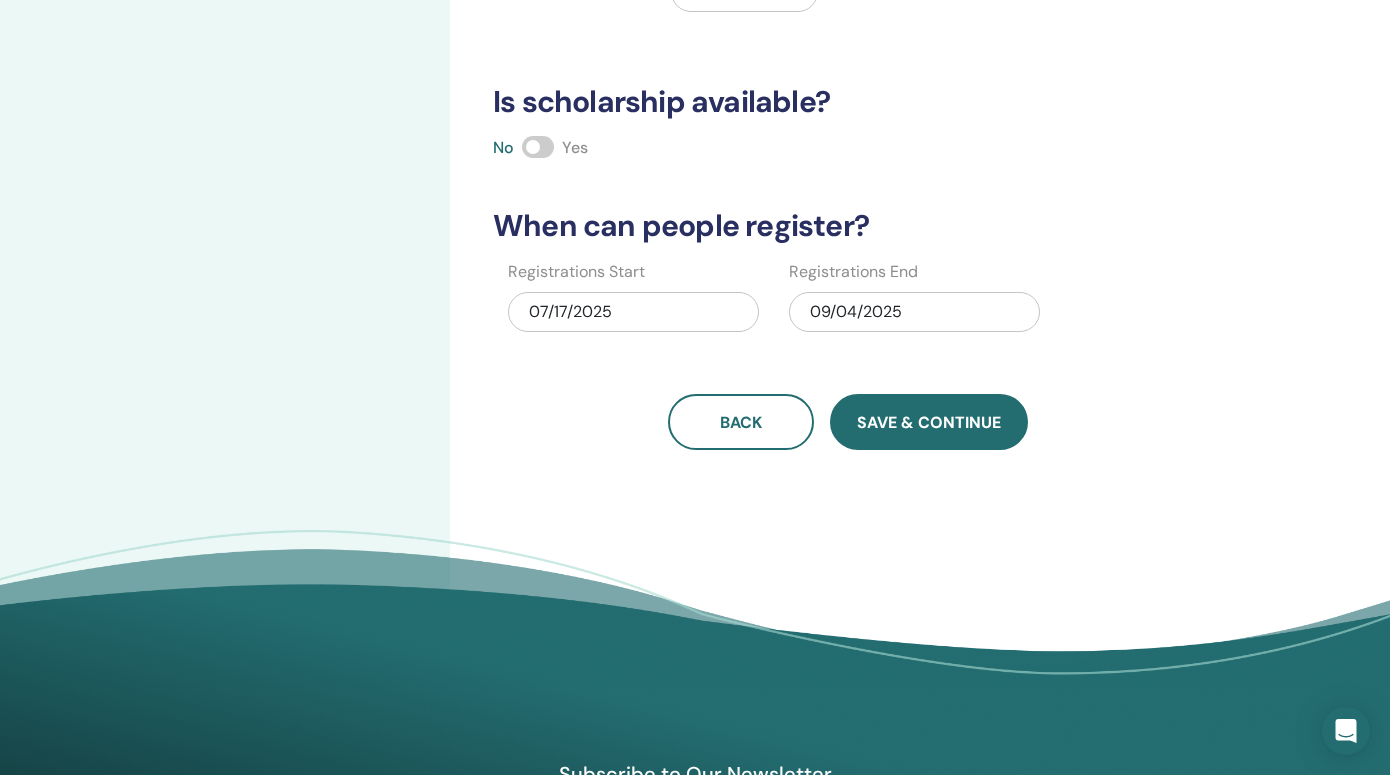click on "Save & Continue" at bounding box center [929, 422] 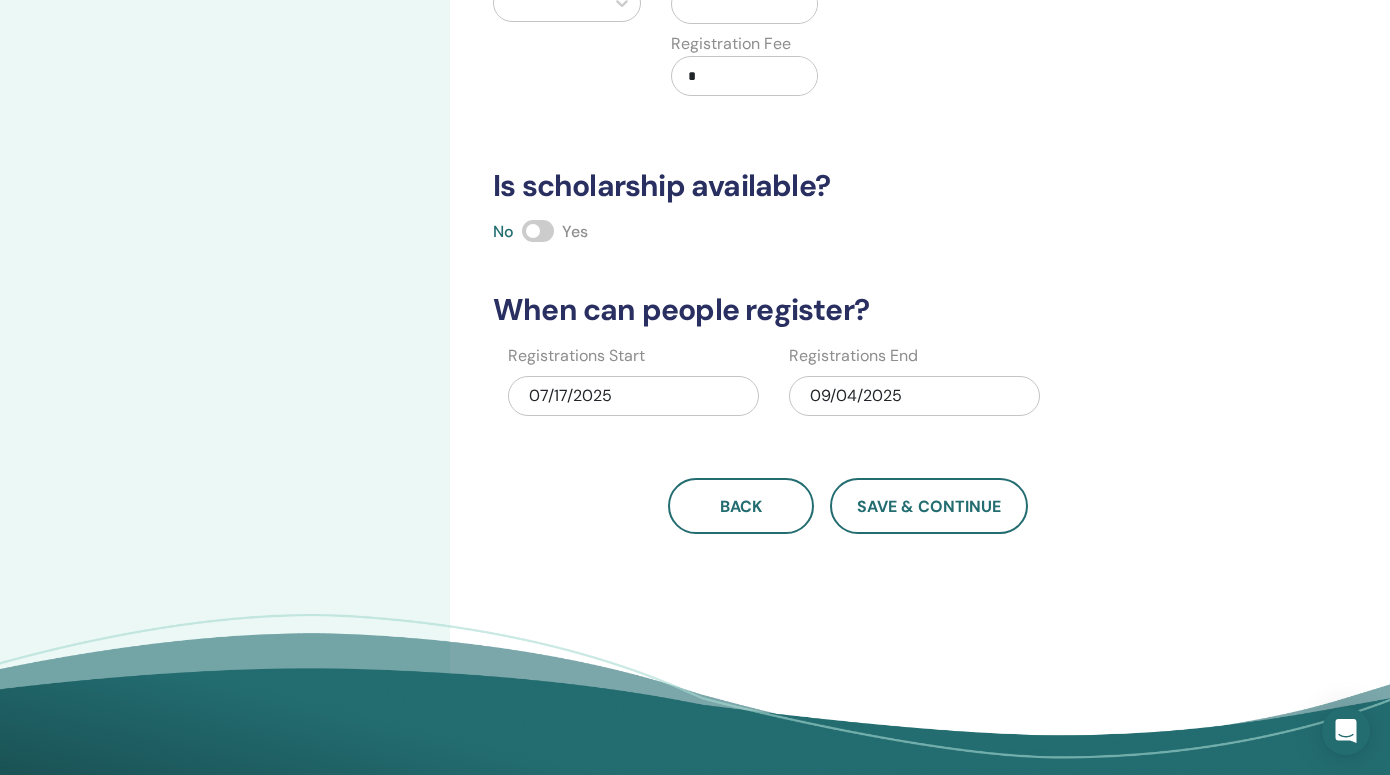 scroll, scrollTop: 380, scrollLeft: 0, axis: vertical 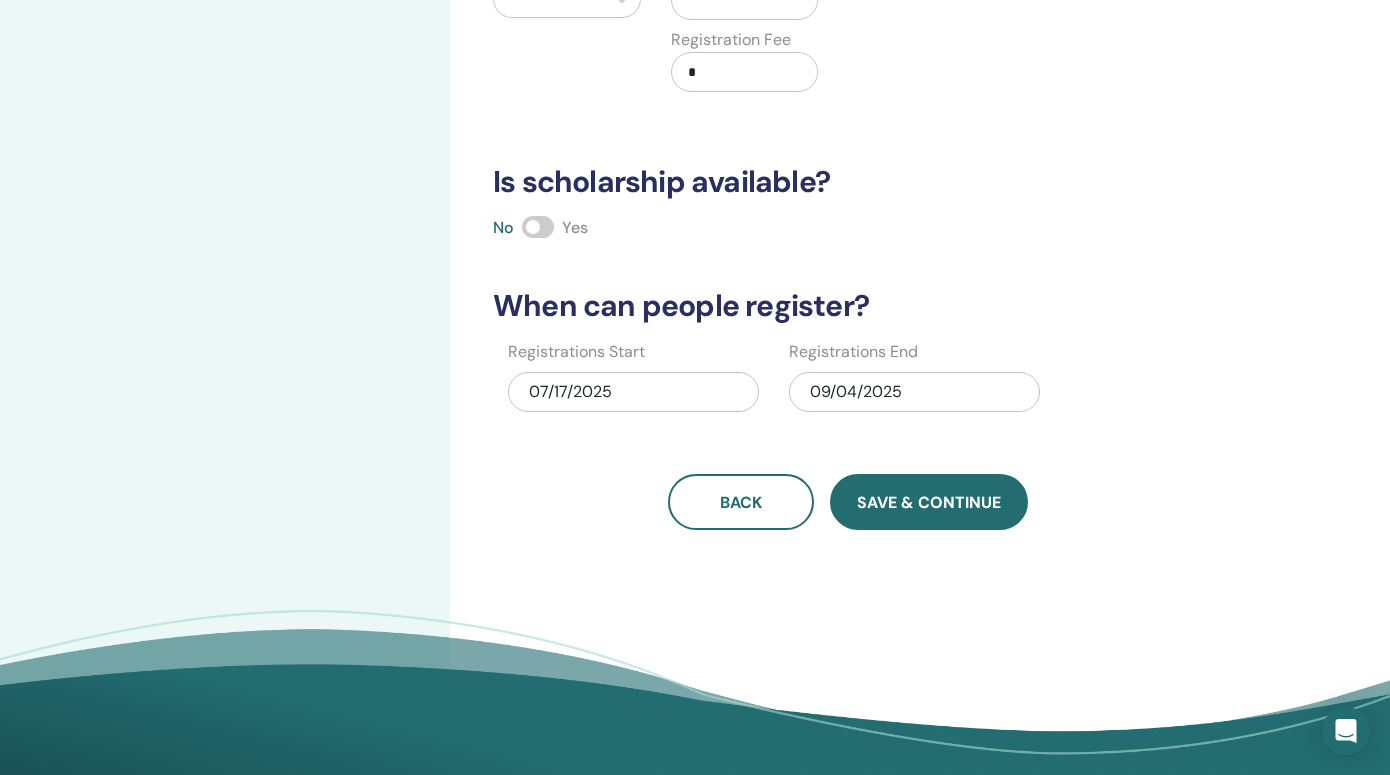 click on "Save & Continue" at bounding box center [929, 502] 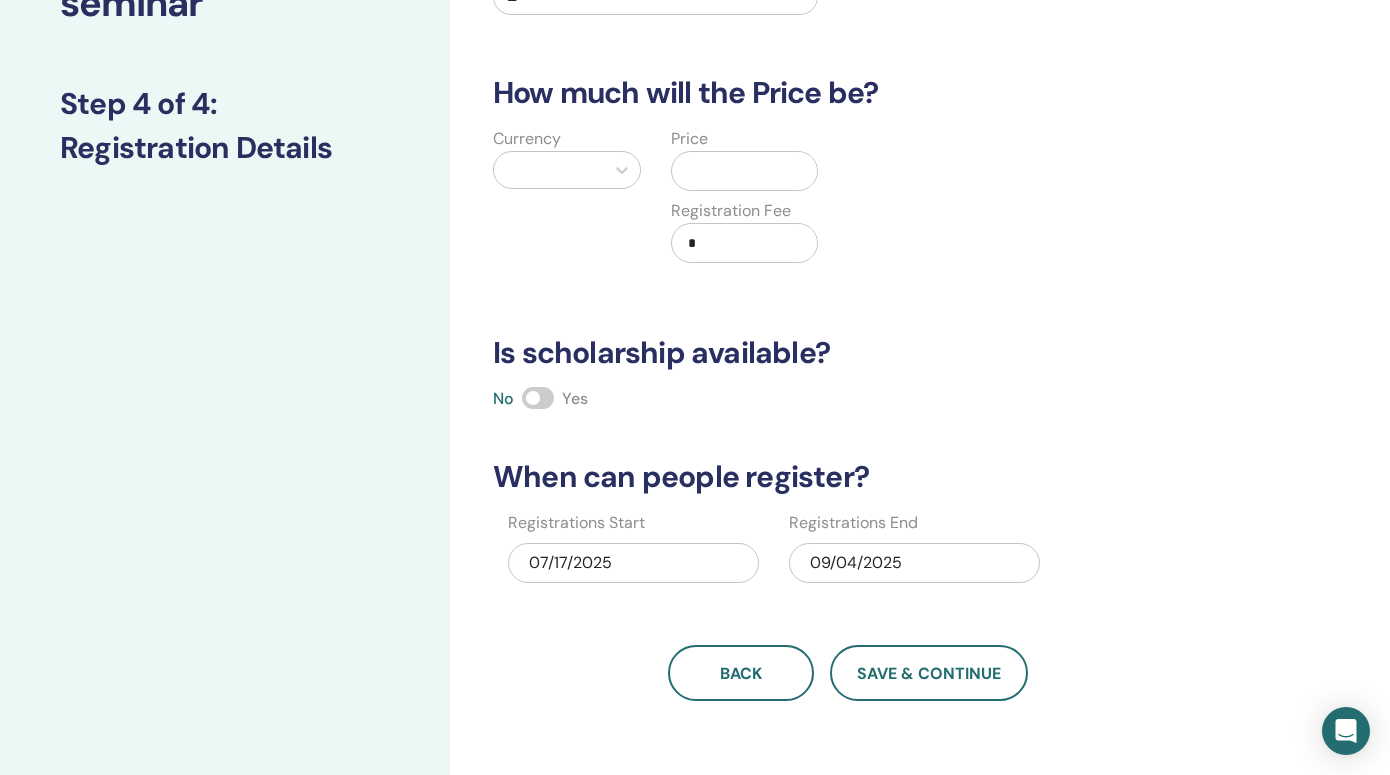 scroll, scrollTop: 0, scrollLeft: 0, axis: both 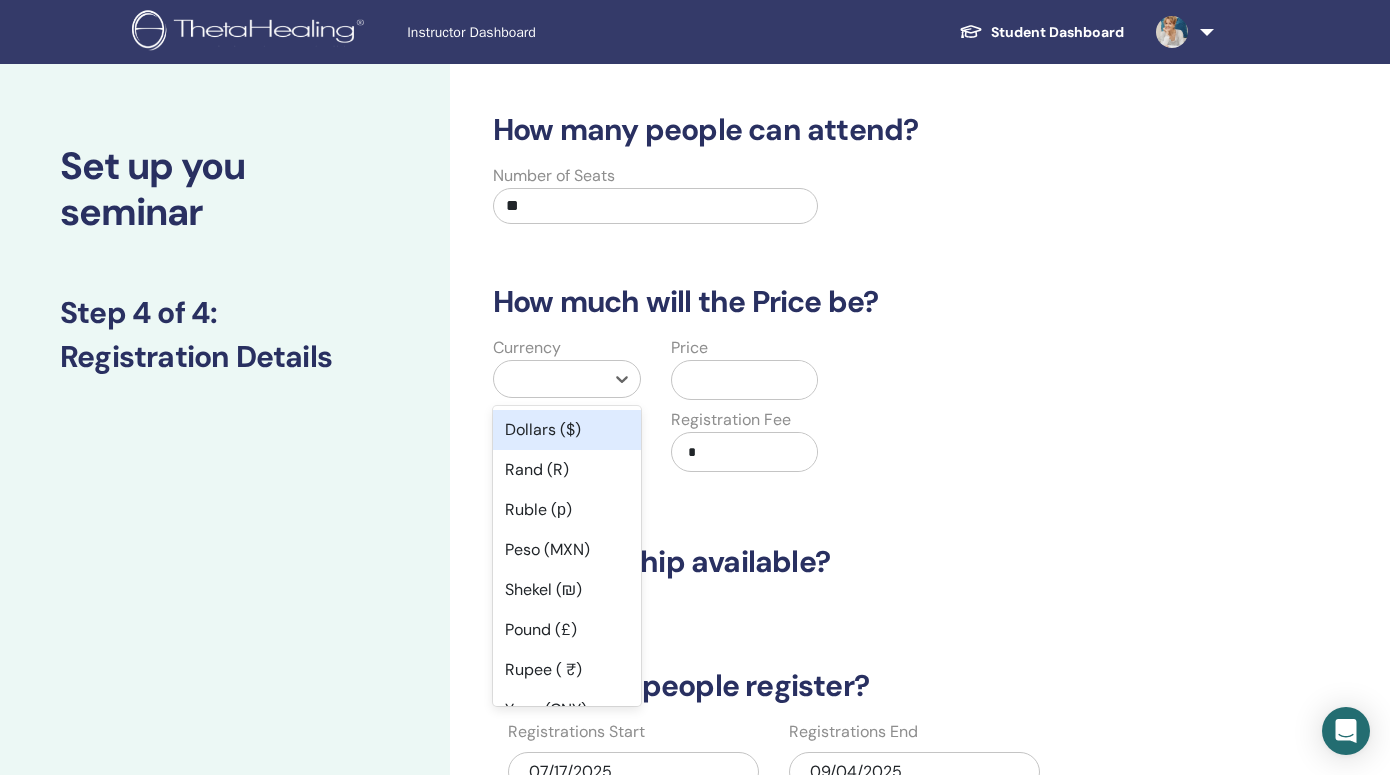 click at bounding box center [549, 379] 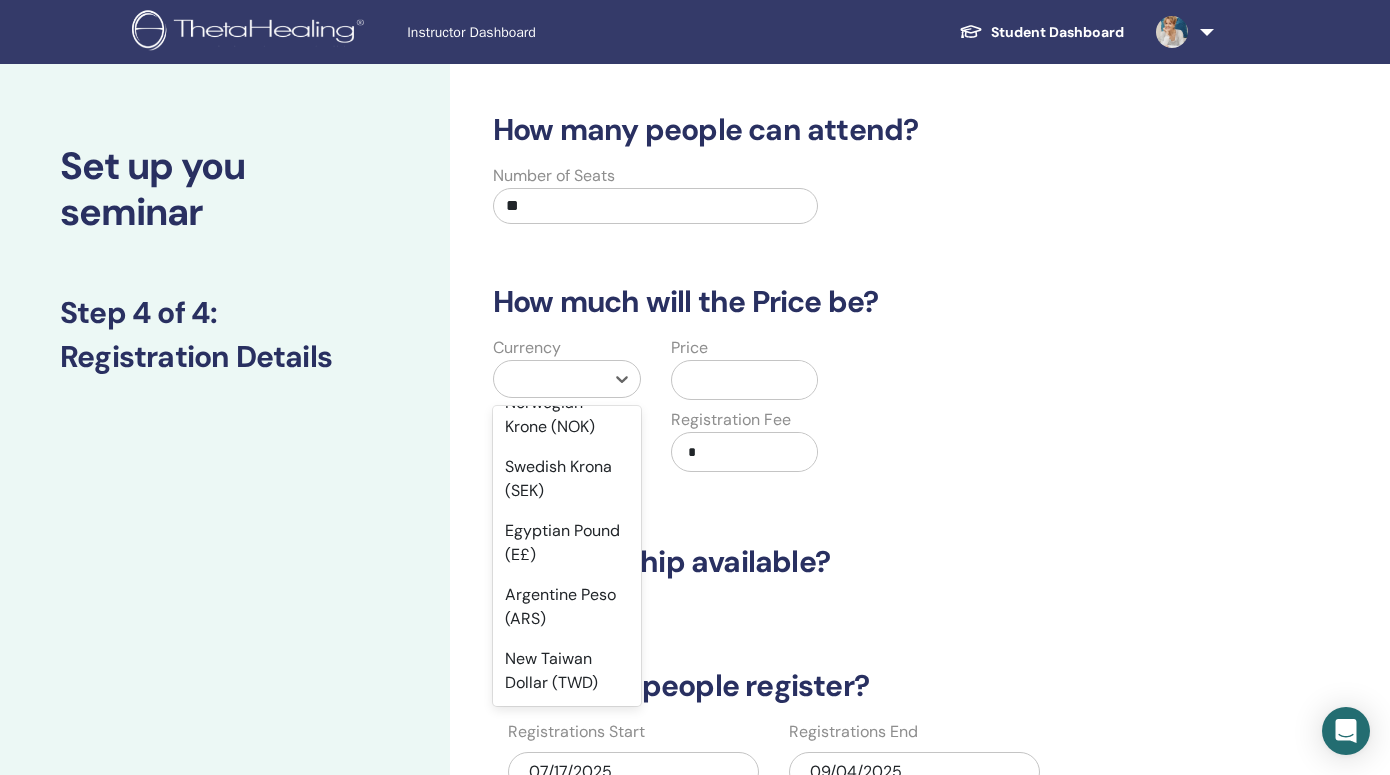 scroll, scrollTop: 1877, scrollLeft: 0, axis: vertical 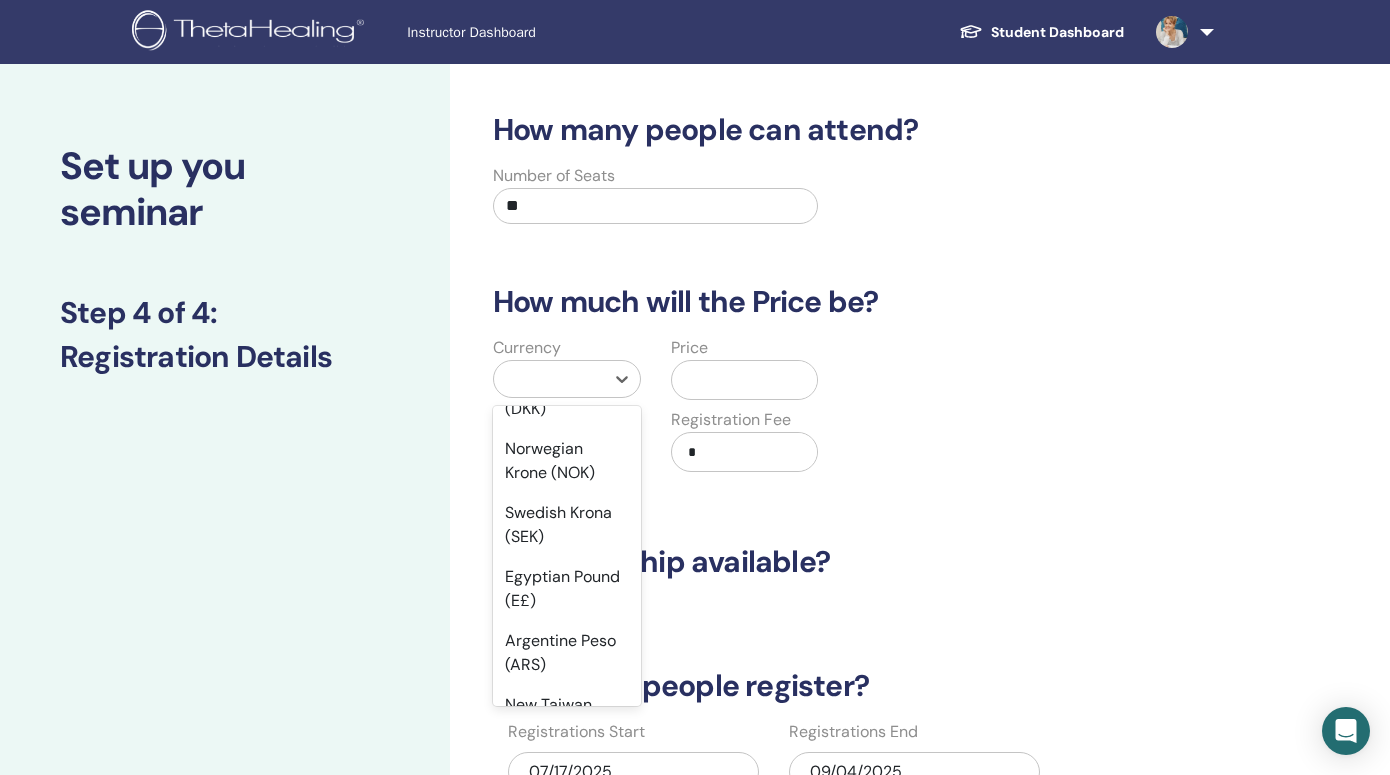 click on "Euro (€)" at bounding box center (567, 345) 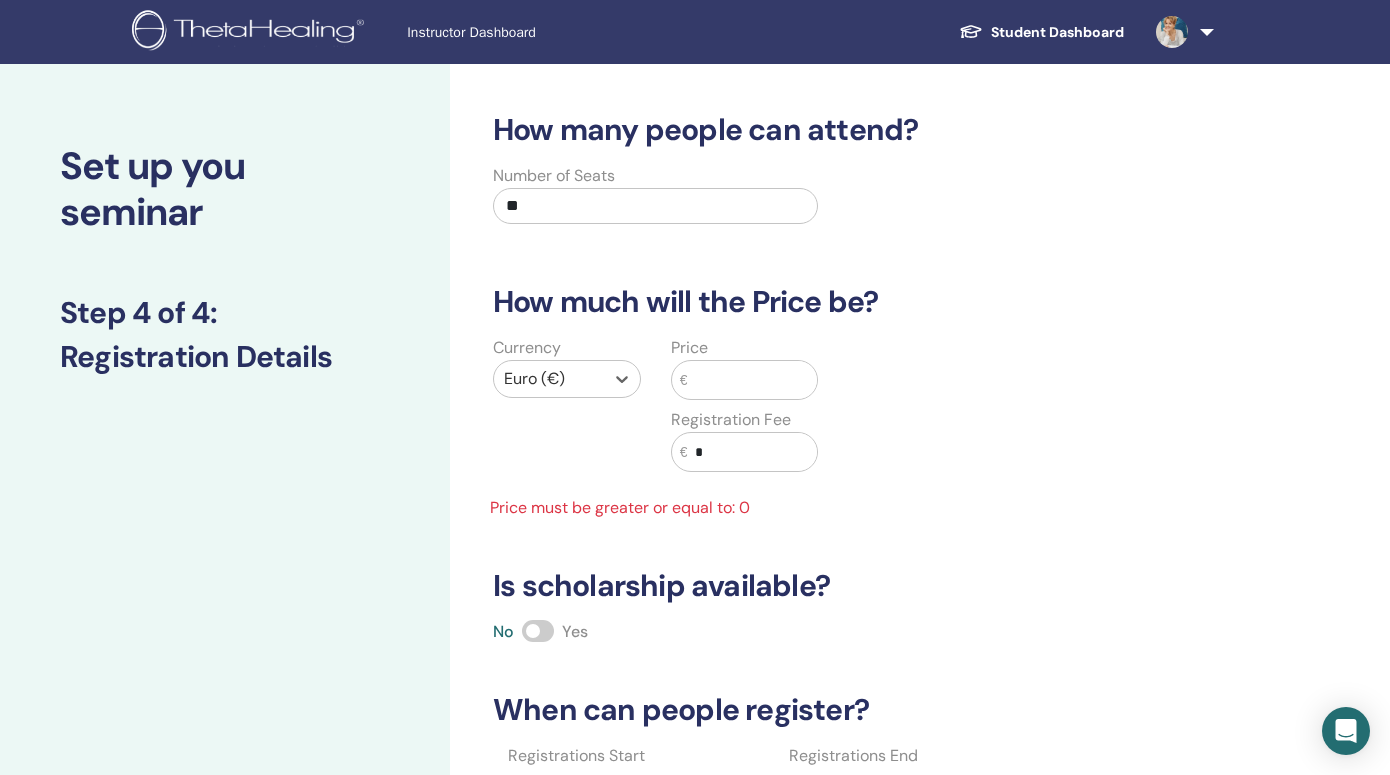 click at bounding box center [752, 380] 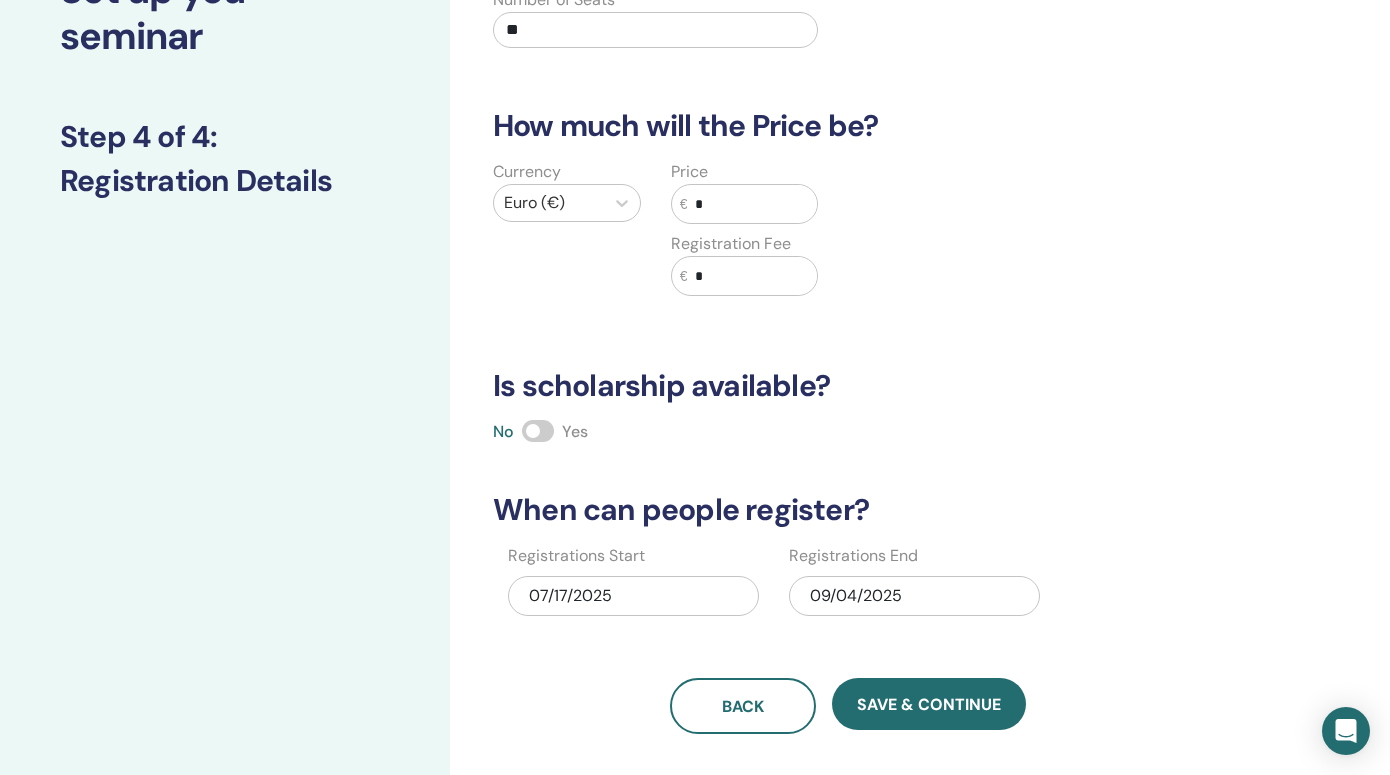 scroll, scrollTop: 558, scrollLeft: 0, axis: vertical 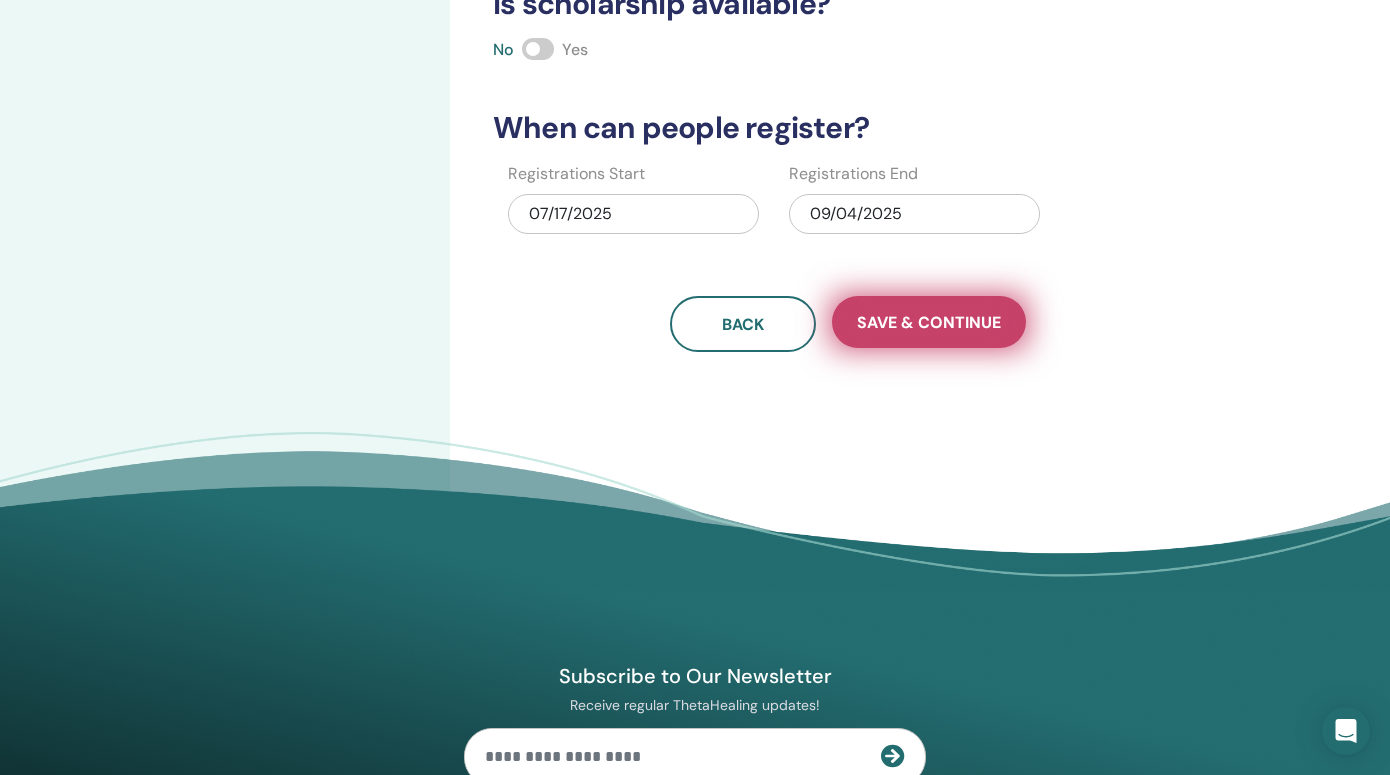 type on "*" 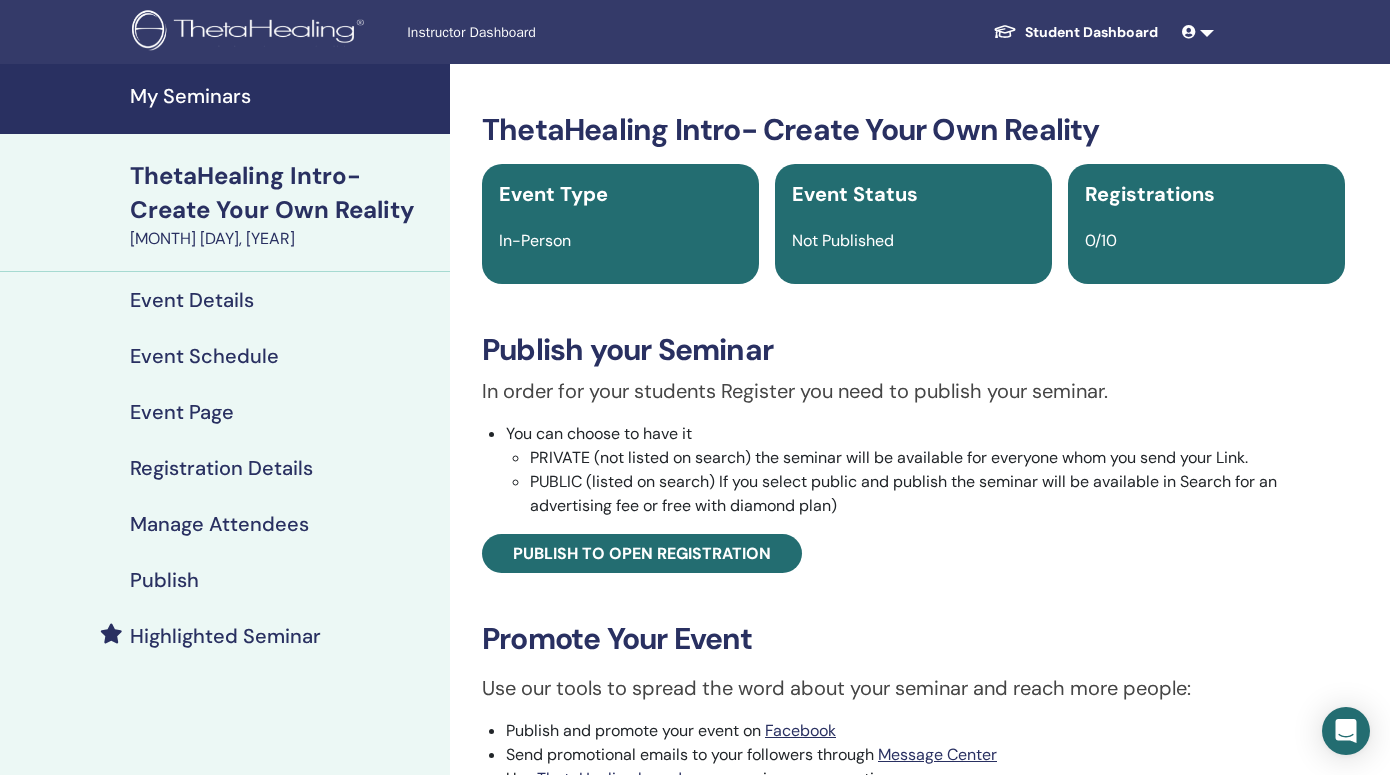 scroll, scrollTop: 0, scrollLeft: 0, axis: both 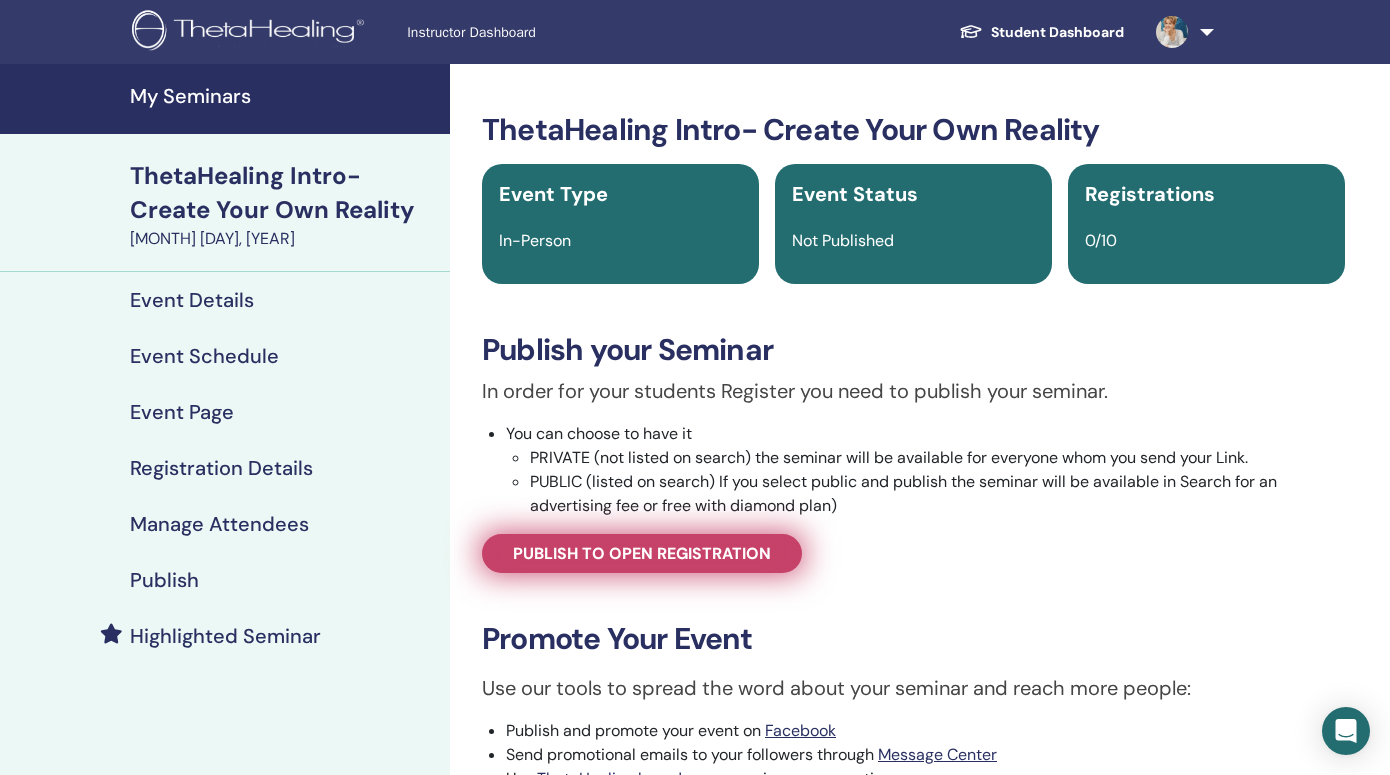 click on "Publish to open registration" at bounding box center (642, 553) 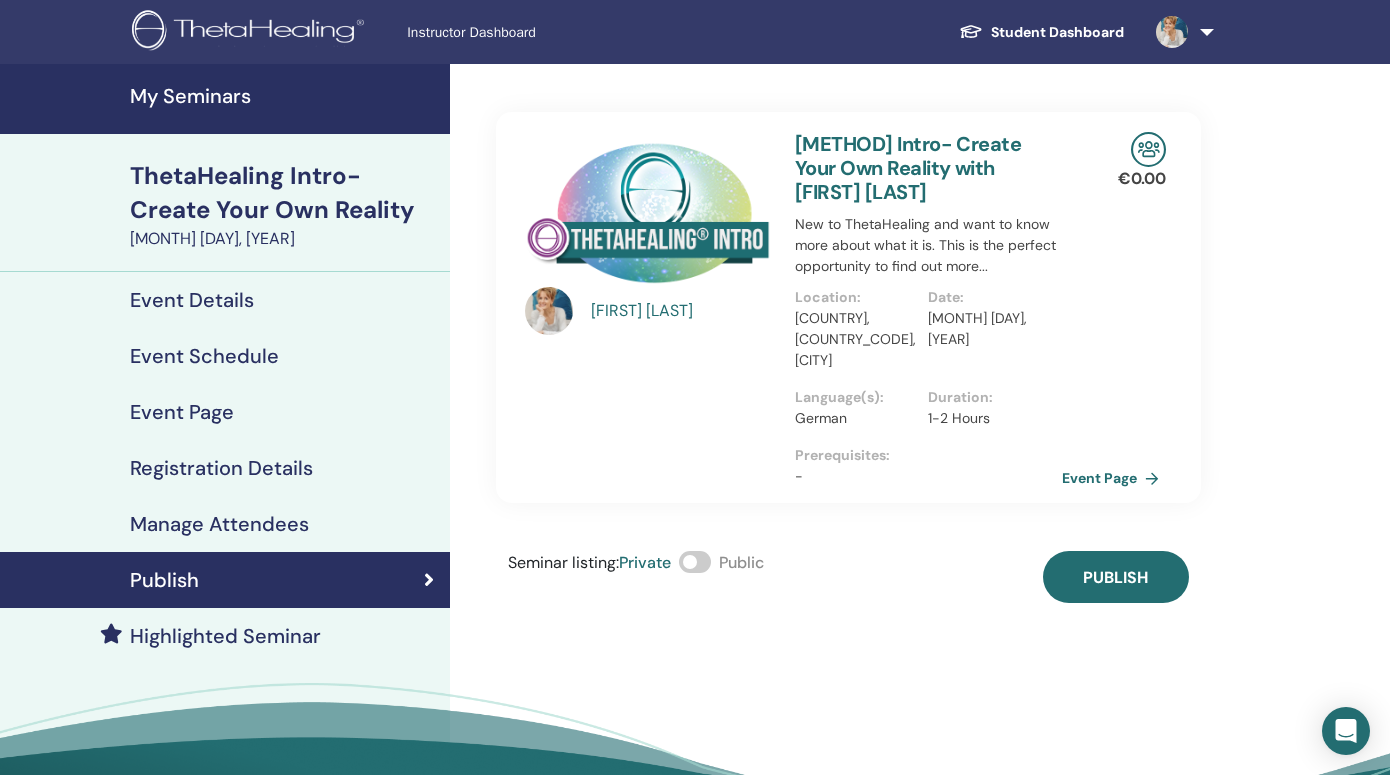 click at bounding box center (695, 562) 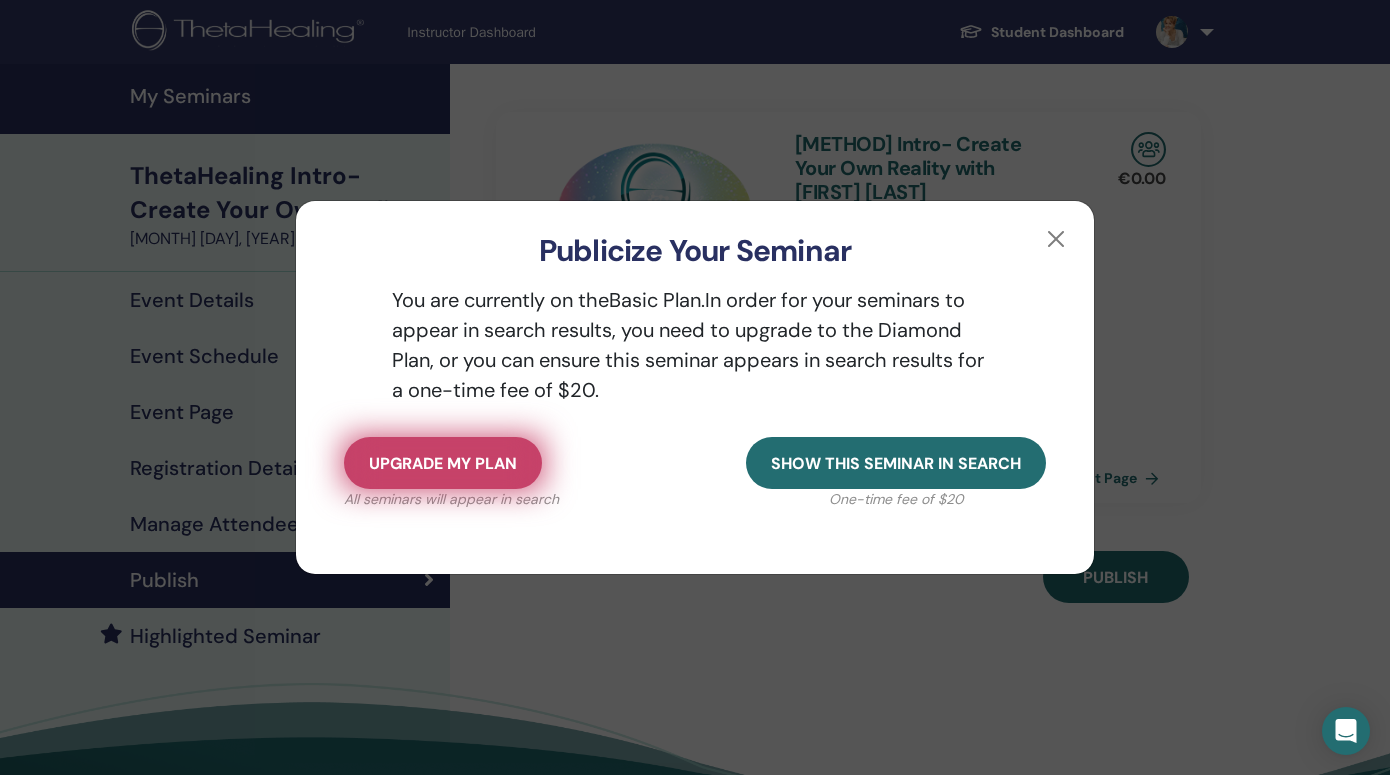 click on "Upgrade my plan" at bounding box center [443, 463] 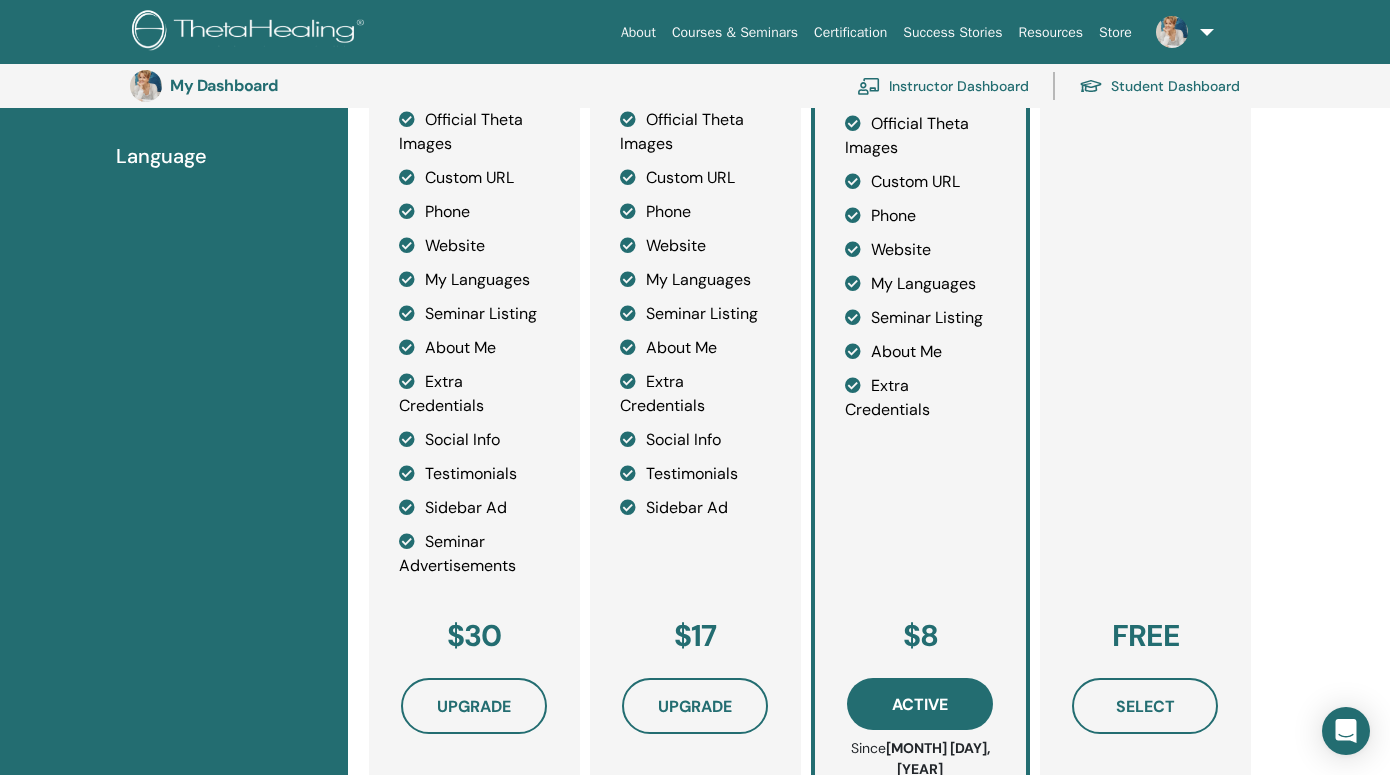 scroll, scrollTop: 0, scrollLeft: 0, axis: both 